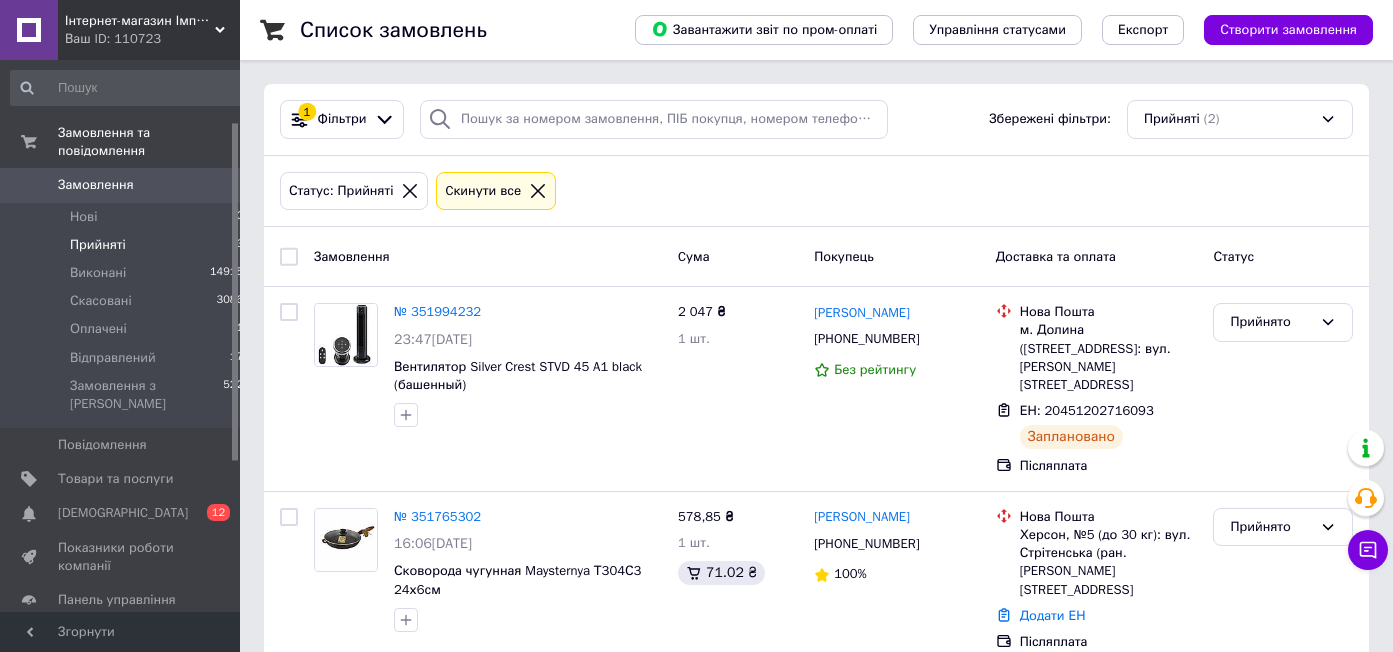 scroll, scrollTop: 0, scrollLeft: 0, axis: both 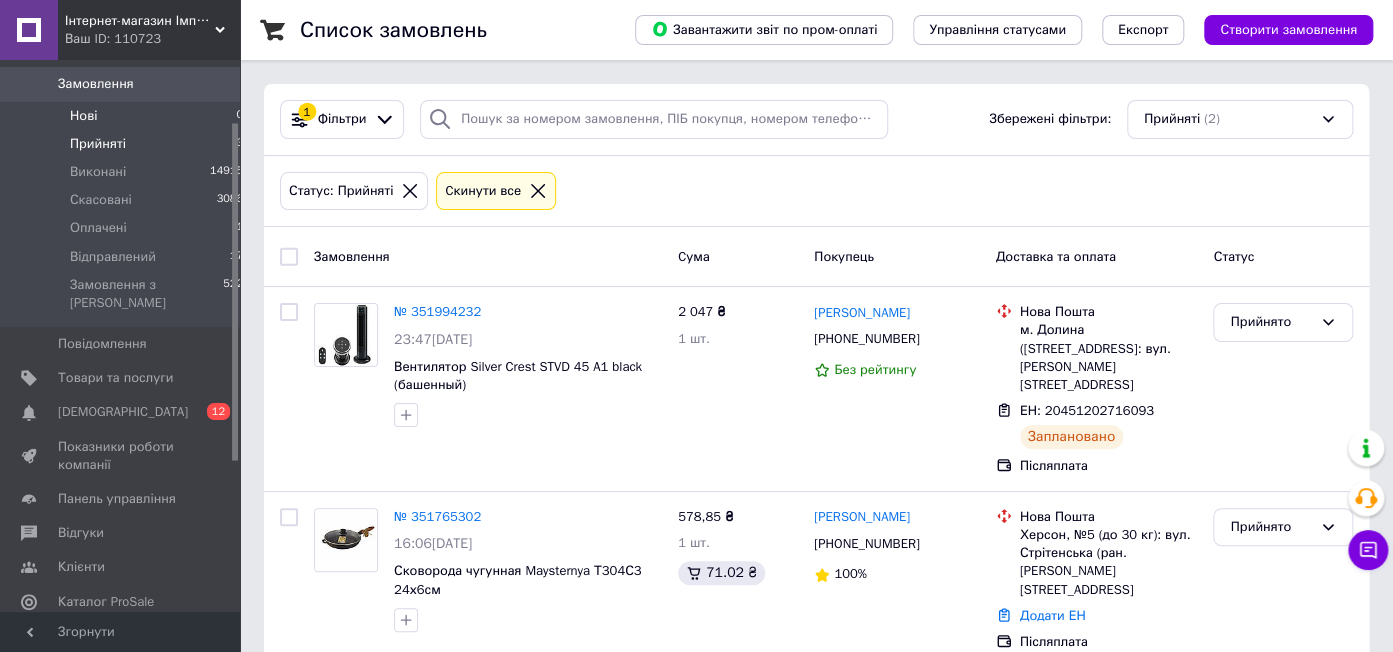click on "Нові" at bounding box center (83, 116) 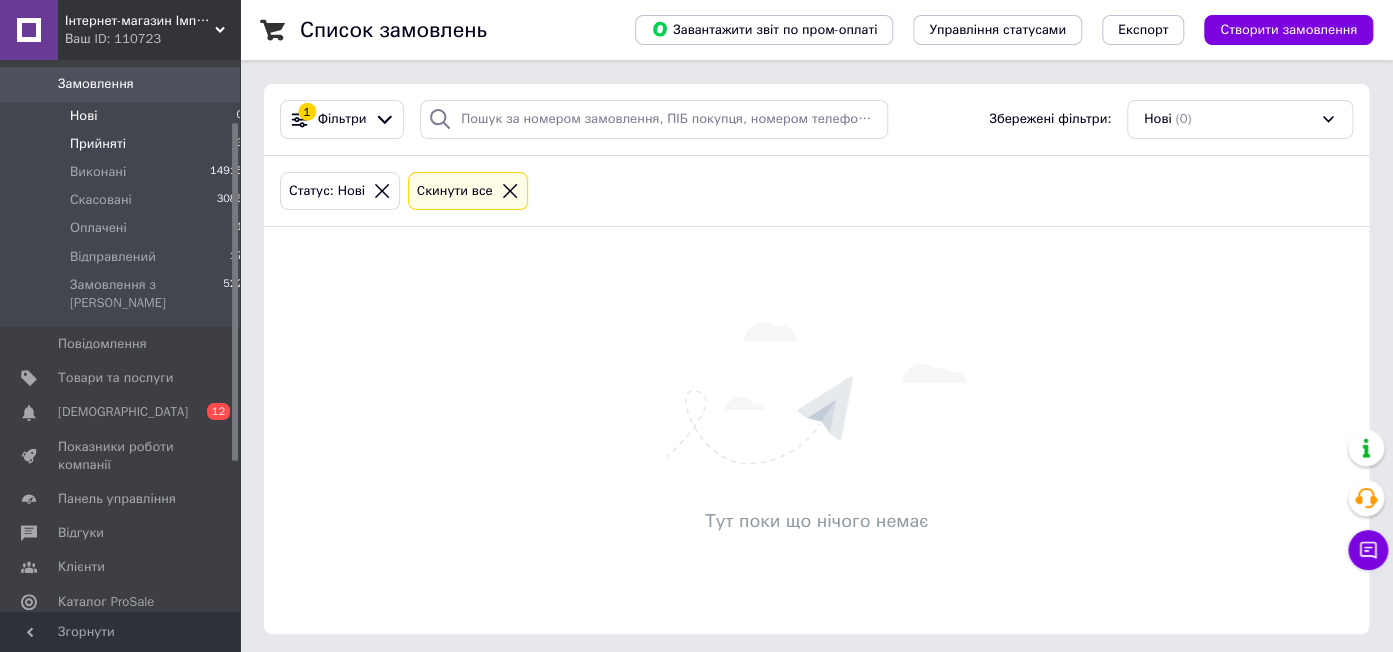 click on "Прийняті" at bounding box center (98, 144) 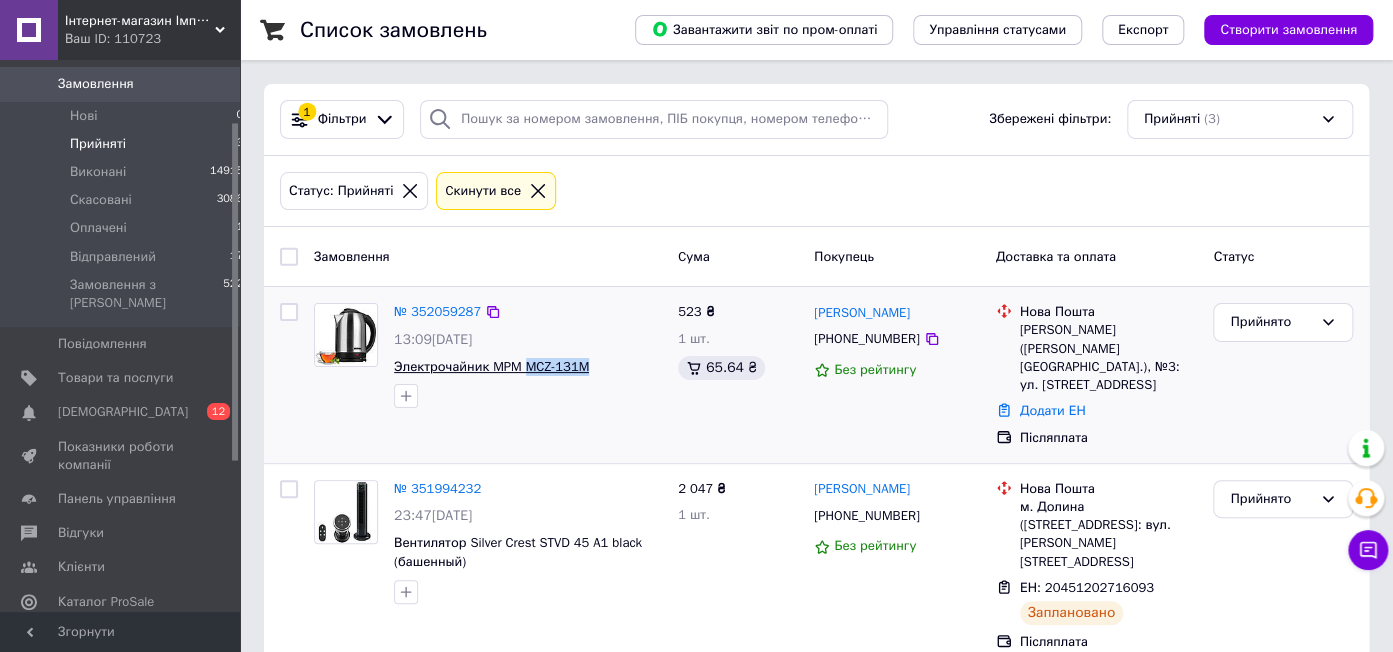 drag, startPoint x: 609, startPoint y: 364, endPoint x: 525, endPoint y: 368, distance: 84.095184 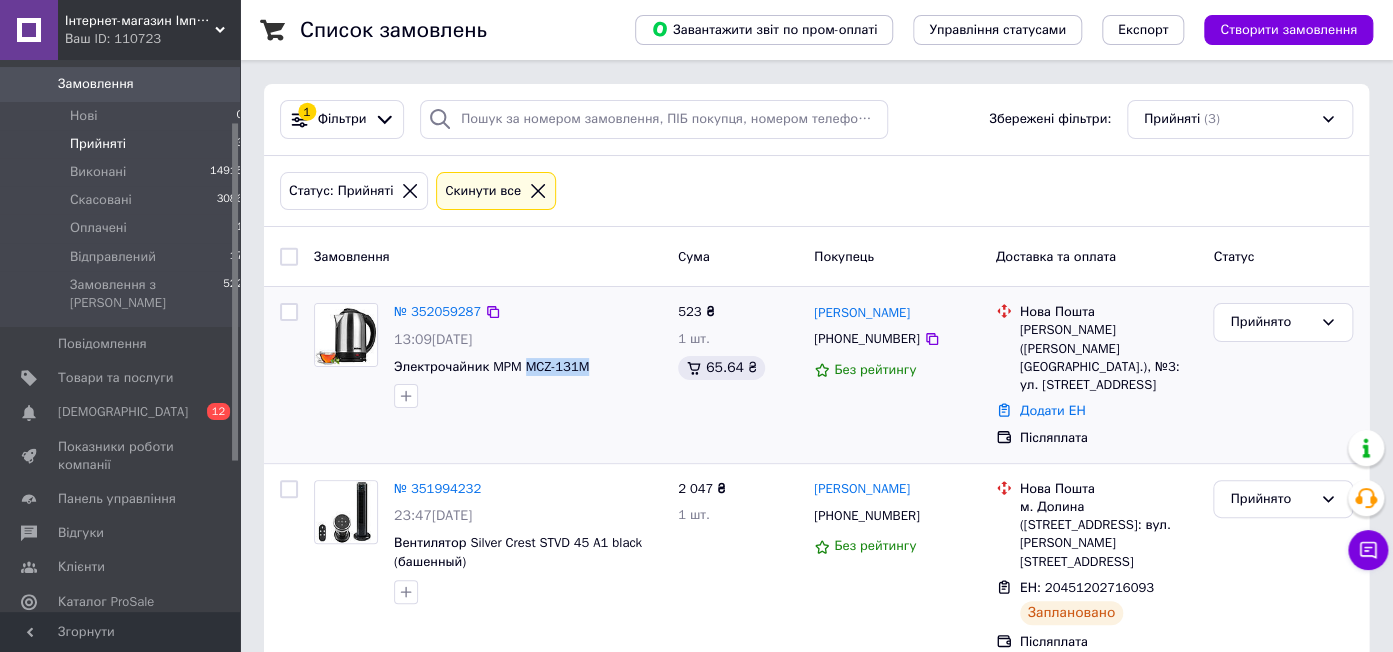 copy on "MCZ-131M" 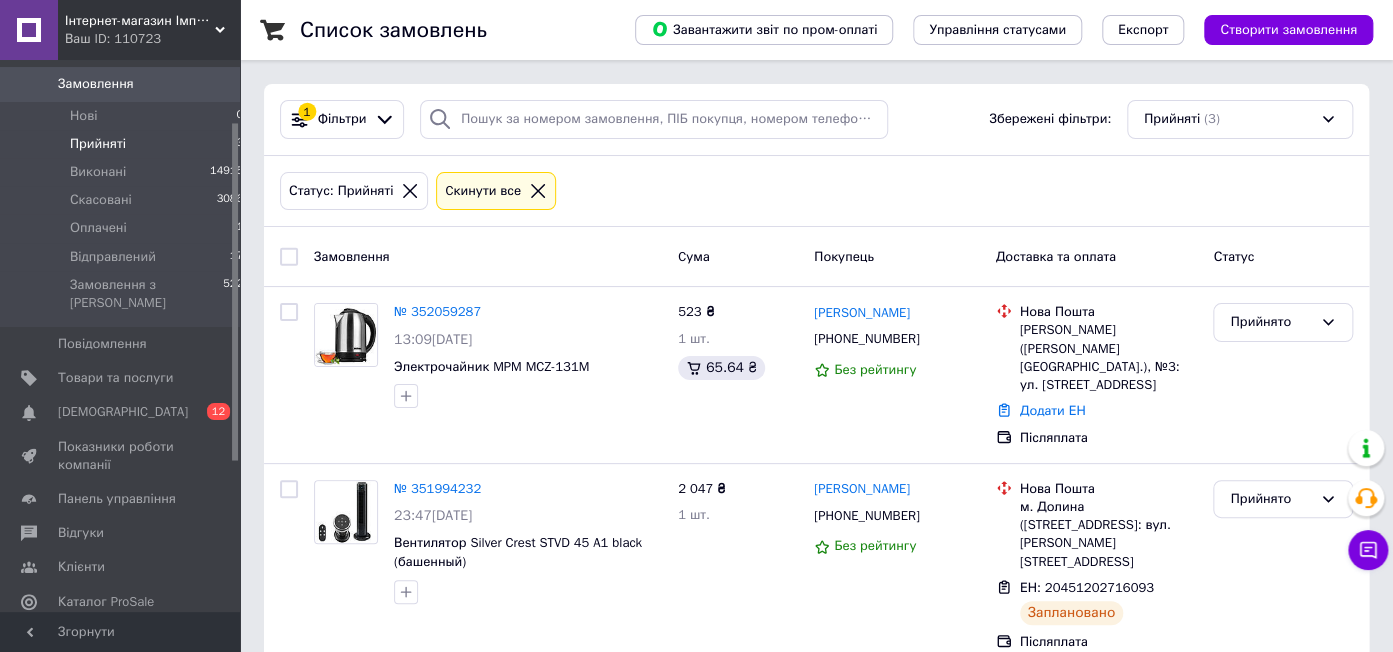 click on "Інтернет-магазин Імперія-TV" at bounding box center [140, 21] 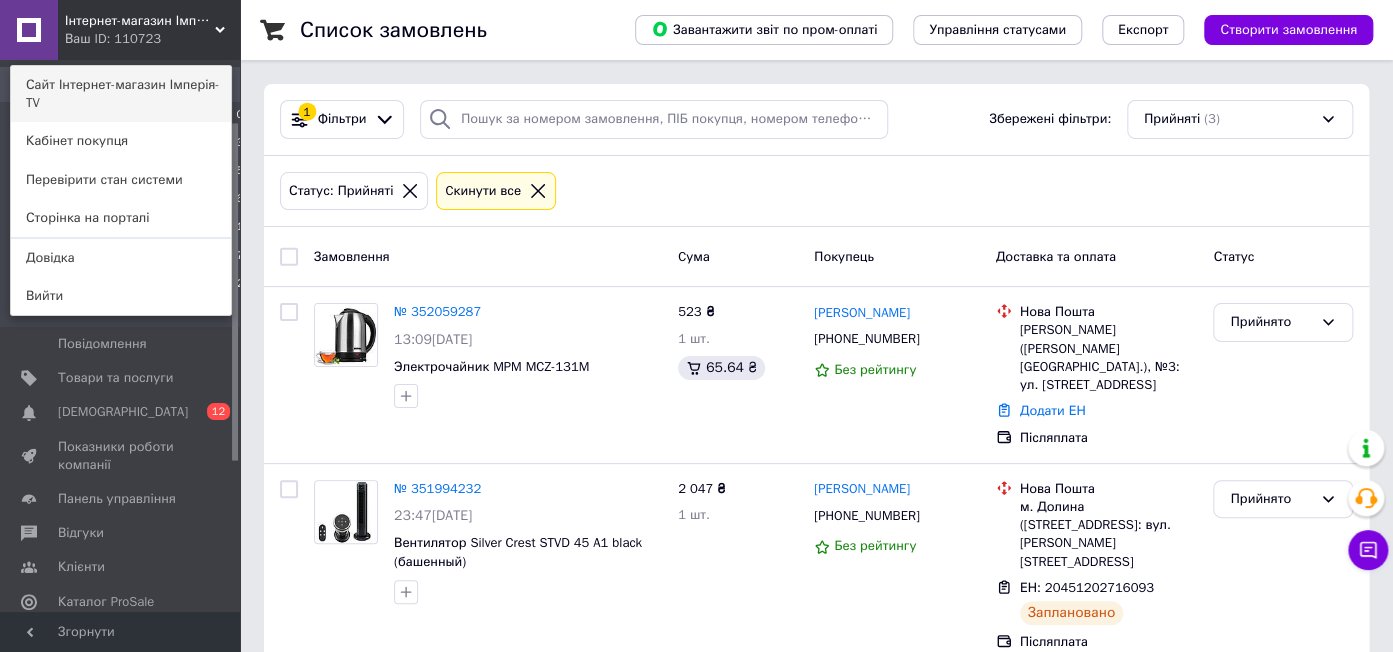 click on "Сайт Інтернет-магазин Імперія-TV" at bounding box center (121, 94) 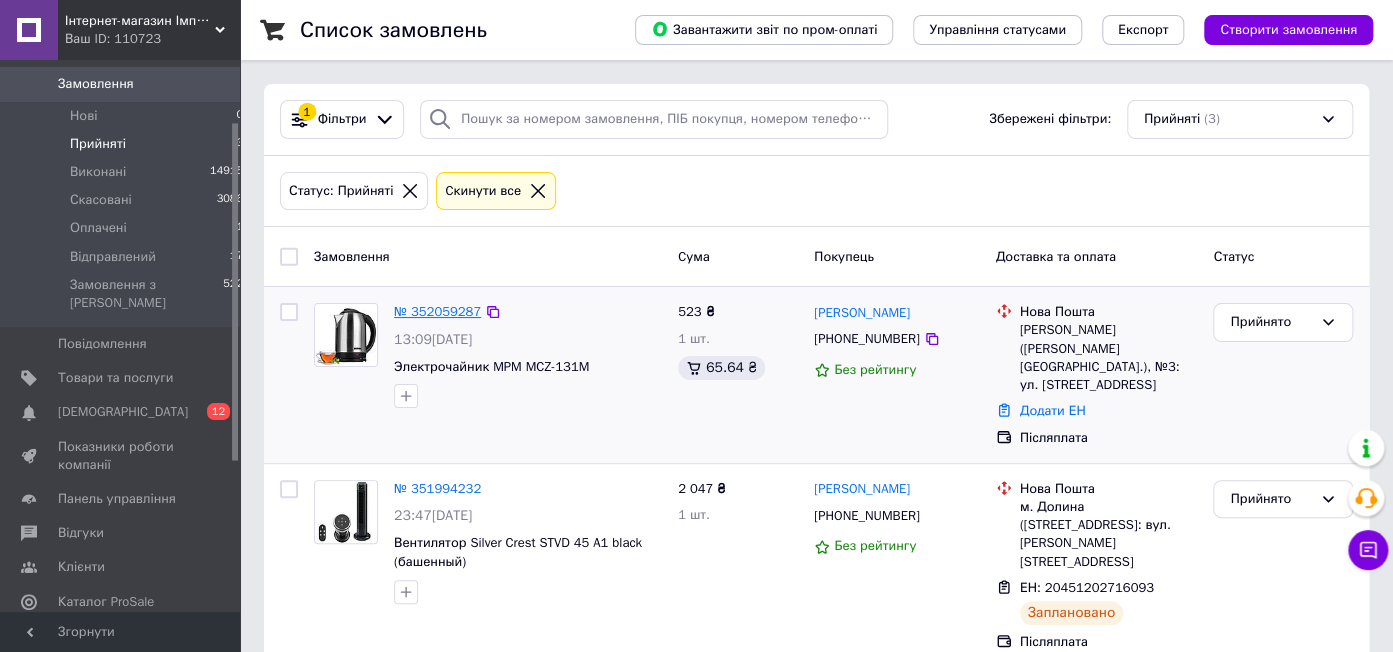 click on "№ 352059287" at bounding box center (437, 311) 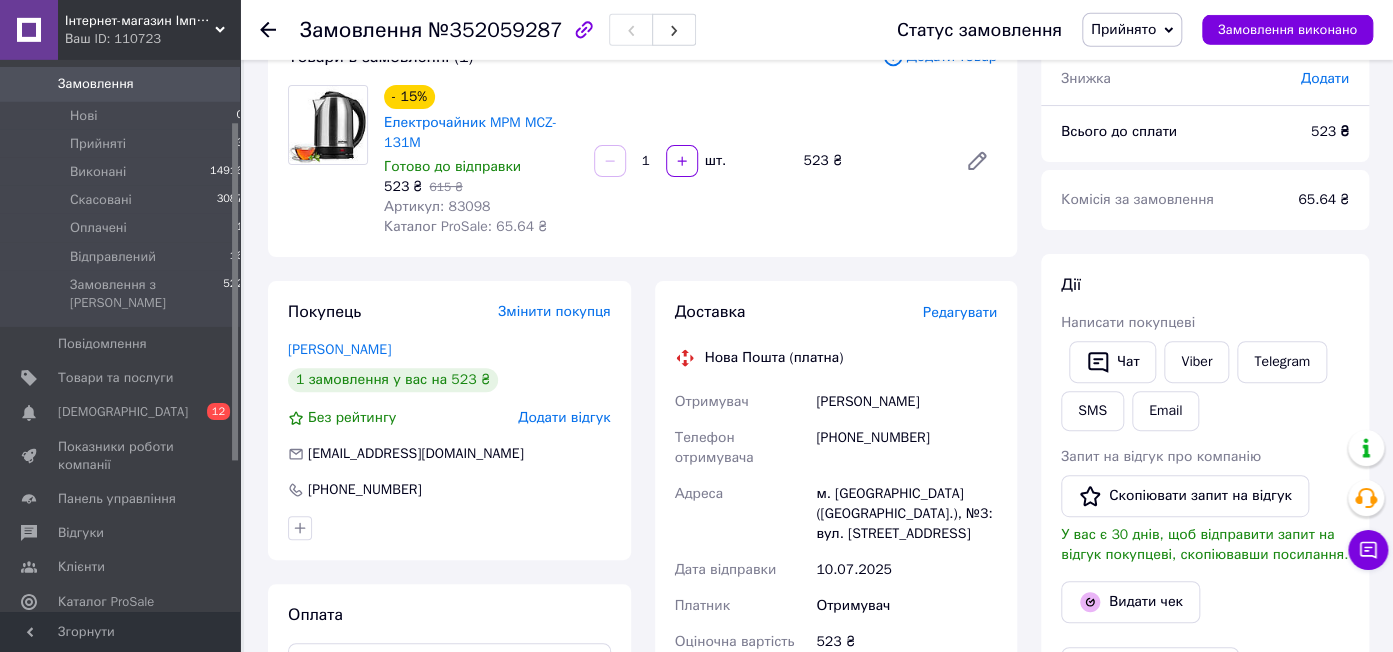 scroll, scrollTop: 211, scrollLeft: 0, axis: vertical 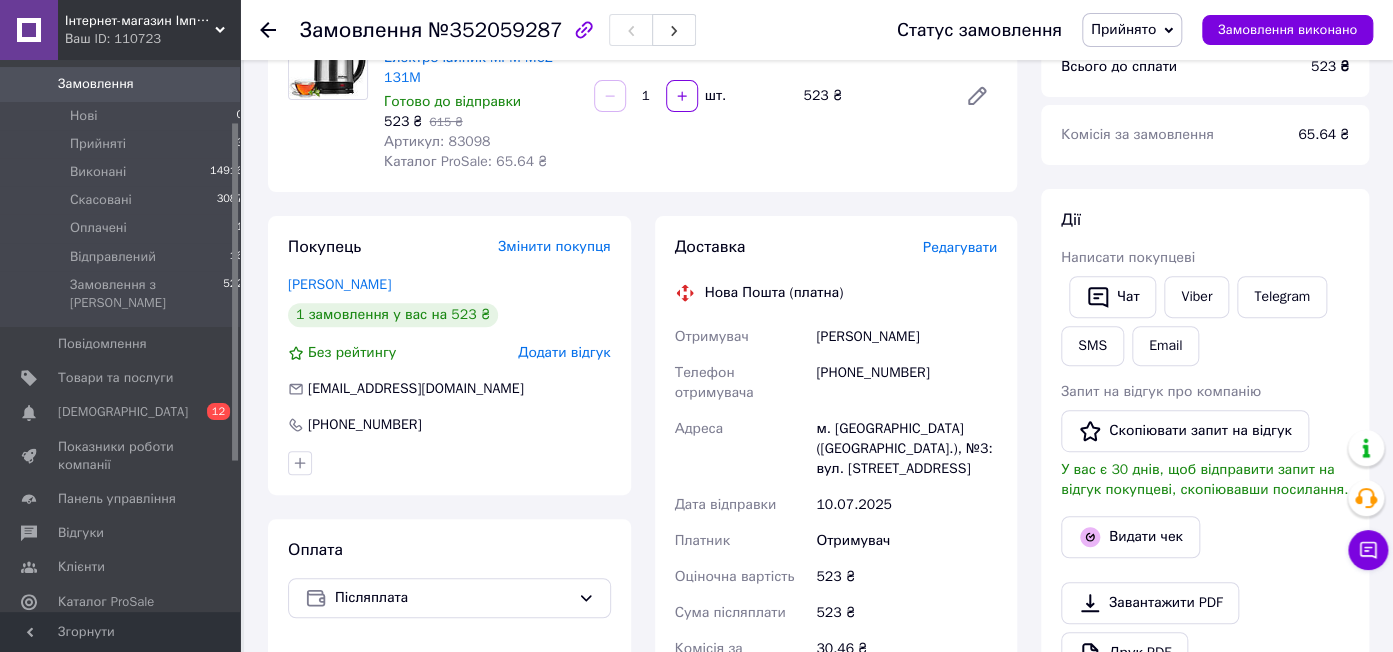 click on "Покупець Змінити покупця [PERSON_NAME] 1 замовлення у вас на 523 ₴ Без рейтингу   Додати відгук [EMAIL_ADDRESS][DOMAIN_NAME] [PHONE_NUMBER] Оплата Післяплата" at bounding box center (449, 586) 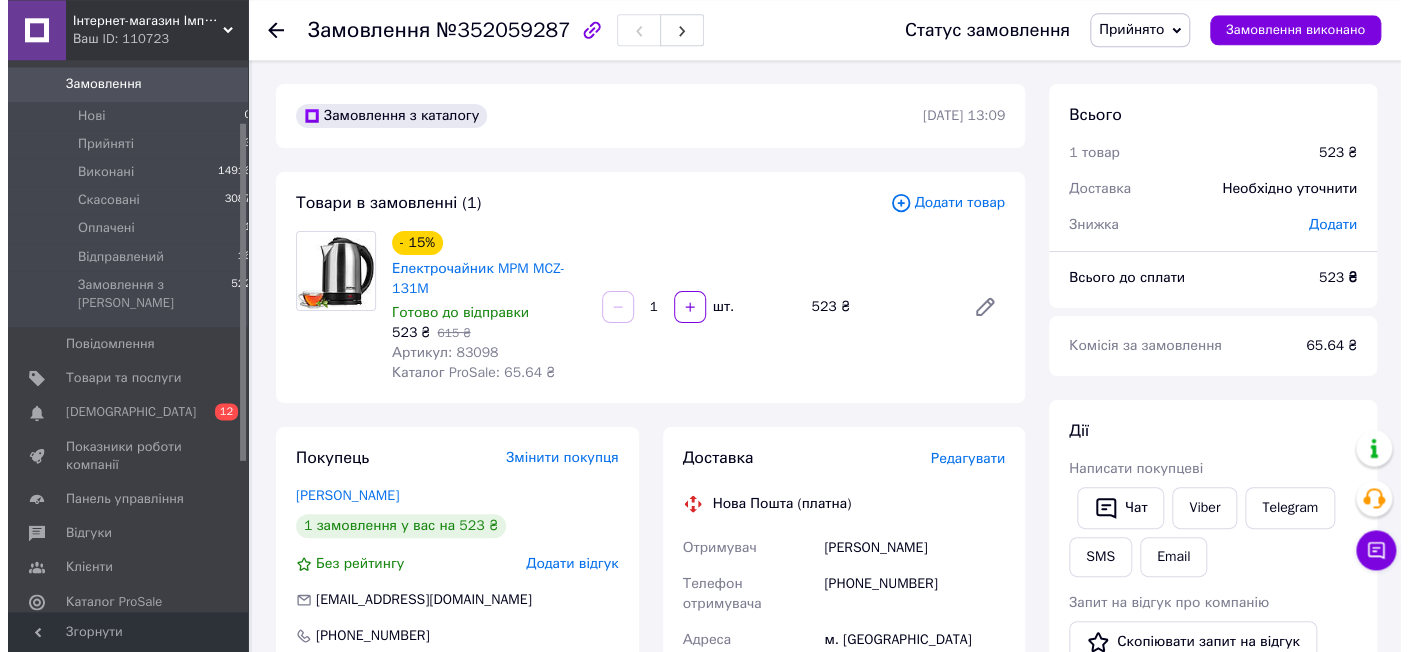 scroll, scrollTop: 0, scrollLeft: 0, axis: both 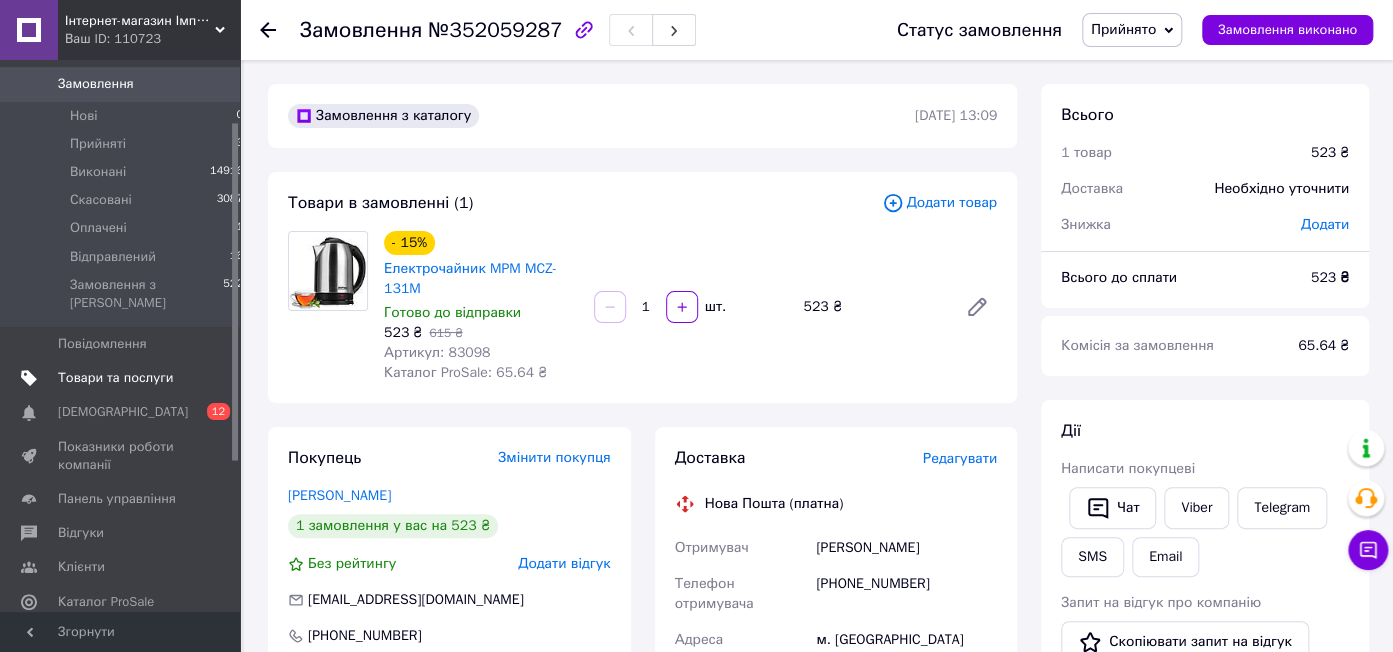 click on "Товари та послуги" at bounding box center (127, 378) 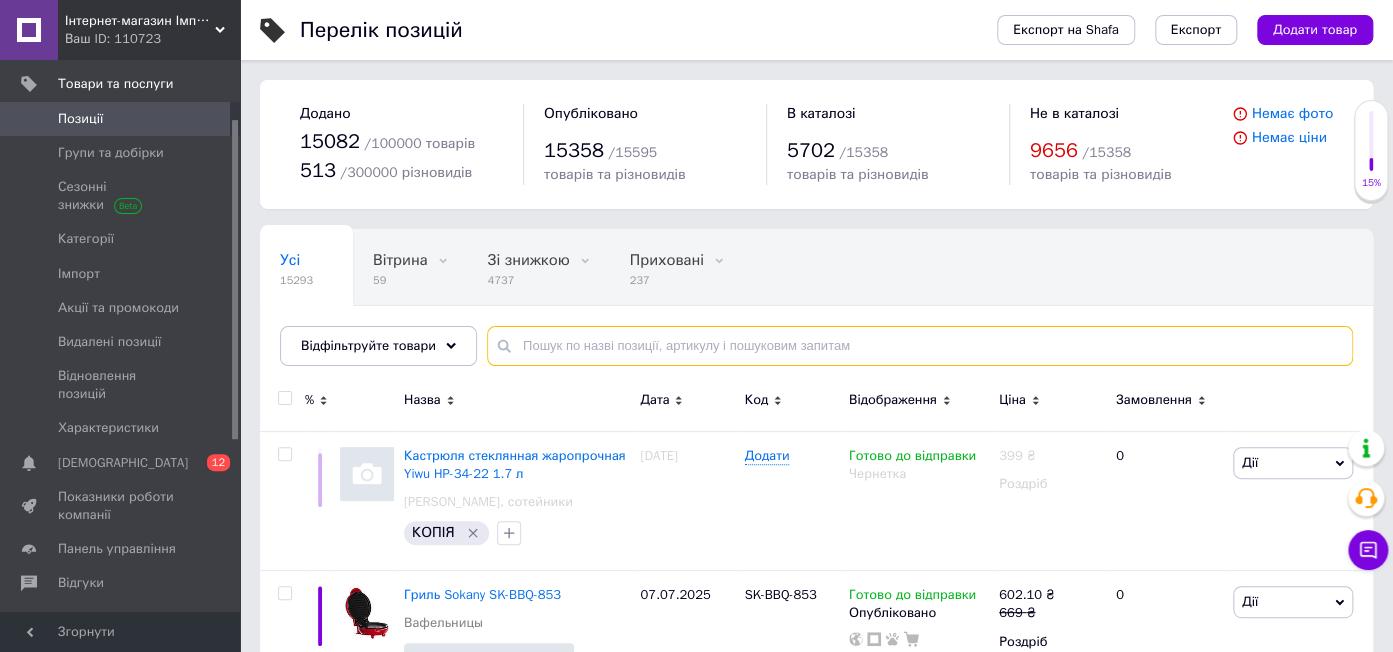 click at bounding box center [920, 346] 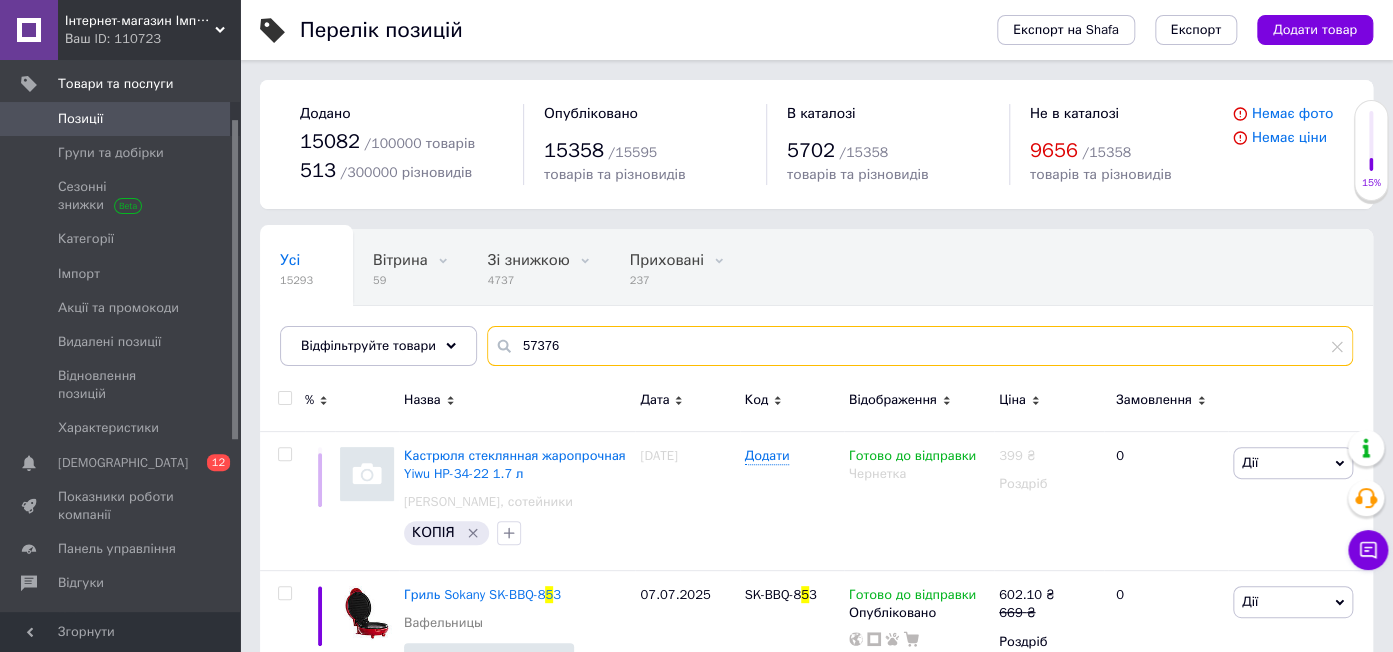 type on "57376" 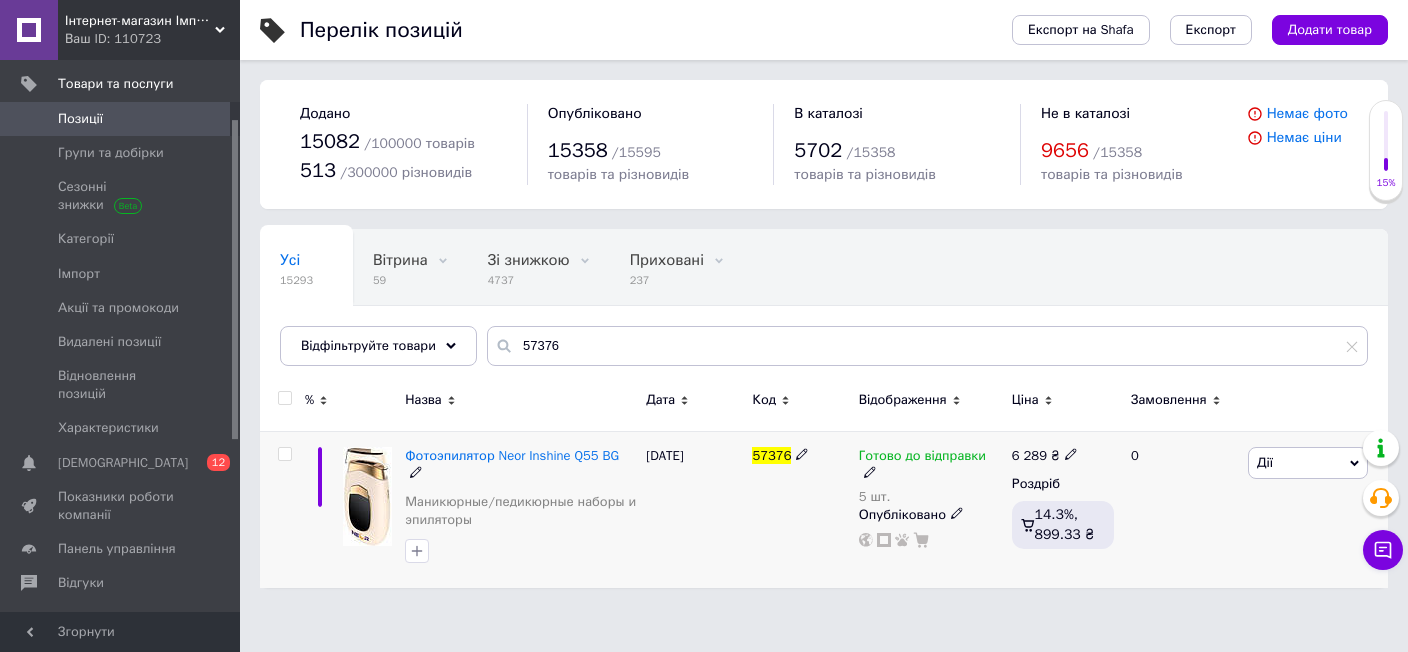 click on "Готово до відправки 5 шт." at bounding box center [930, 477] 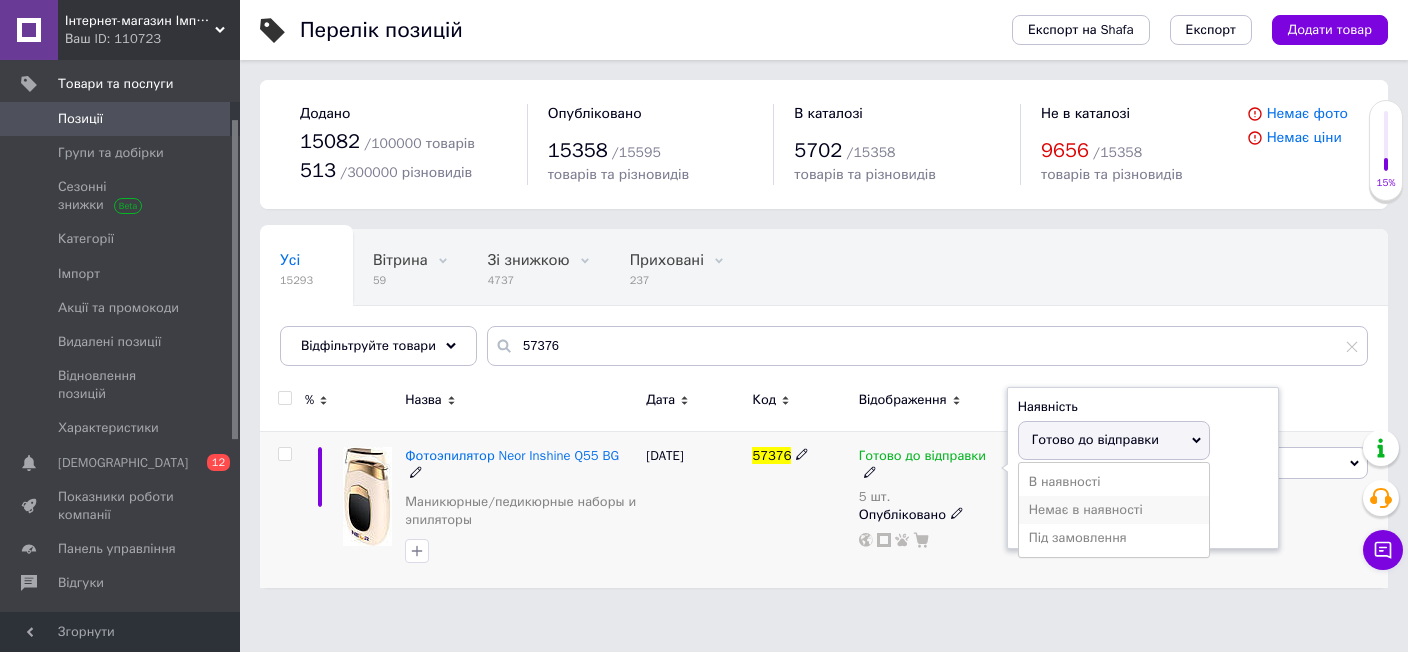 click on "Немає в наявності" at bounding box center (1114, 510) 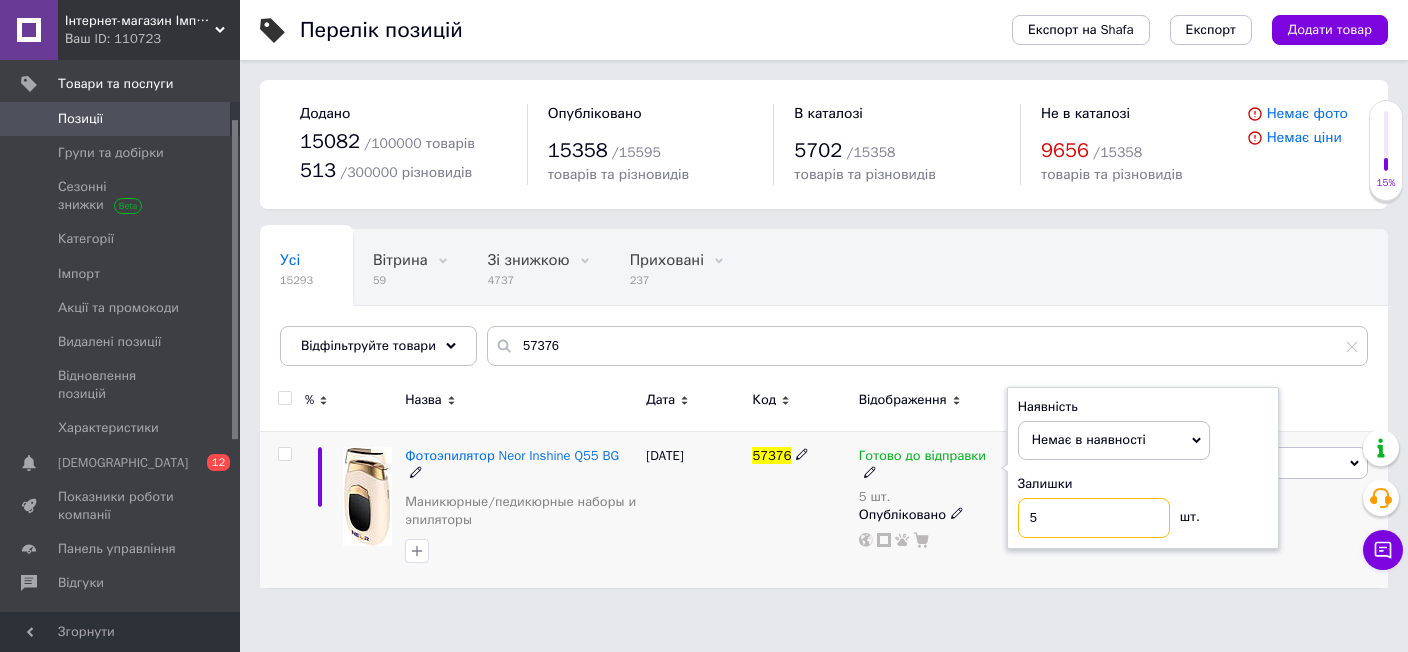 drag, startPoint x: 1046, startPoint y: 516, endPoint x: 994, endPoint y: 515, distance: 52.009613 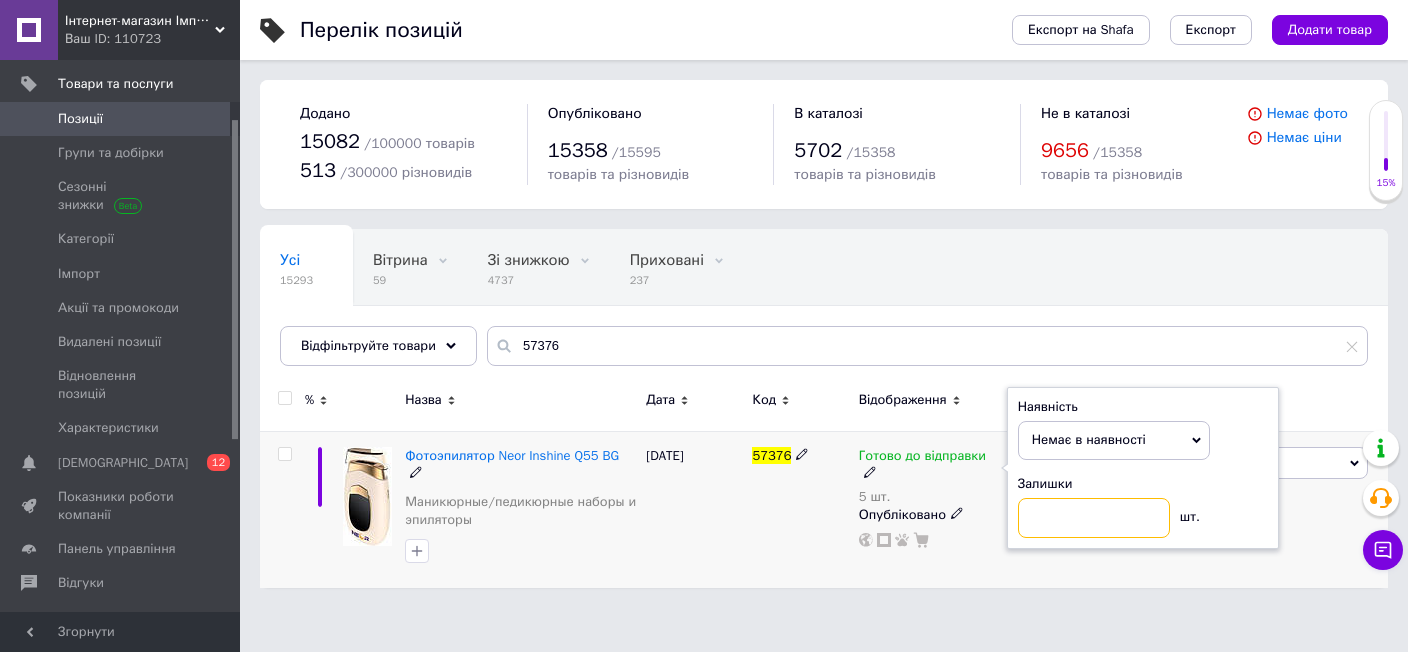 type 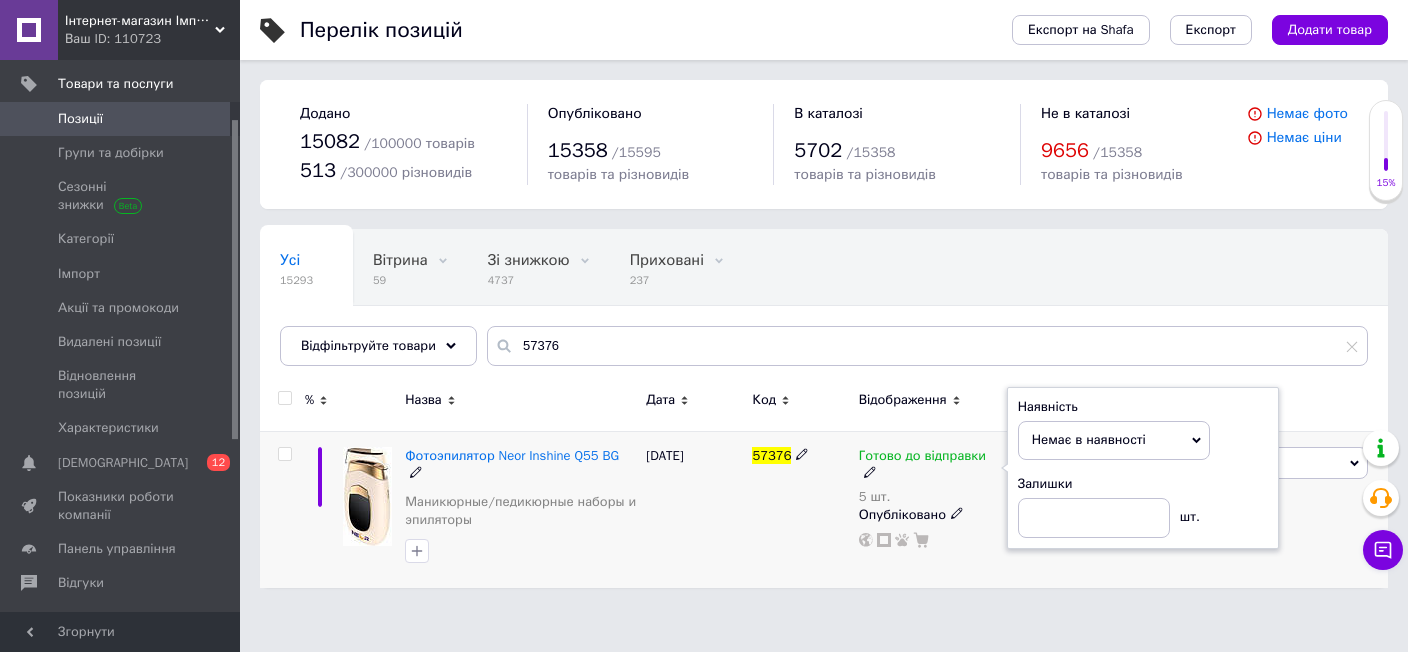 click on "[DATE]" at bounding box center (694, 509) 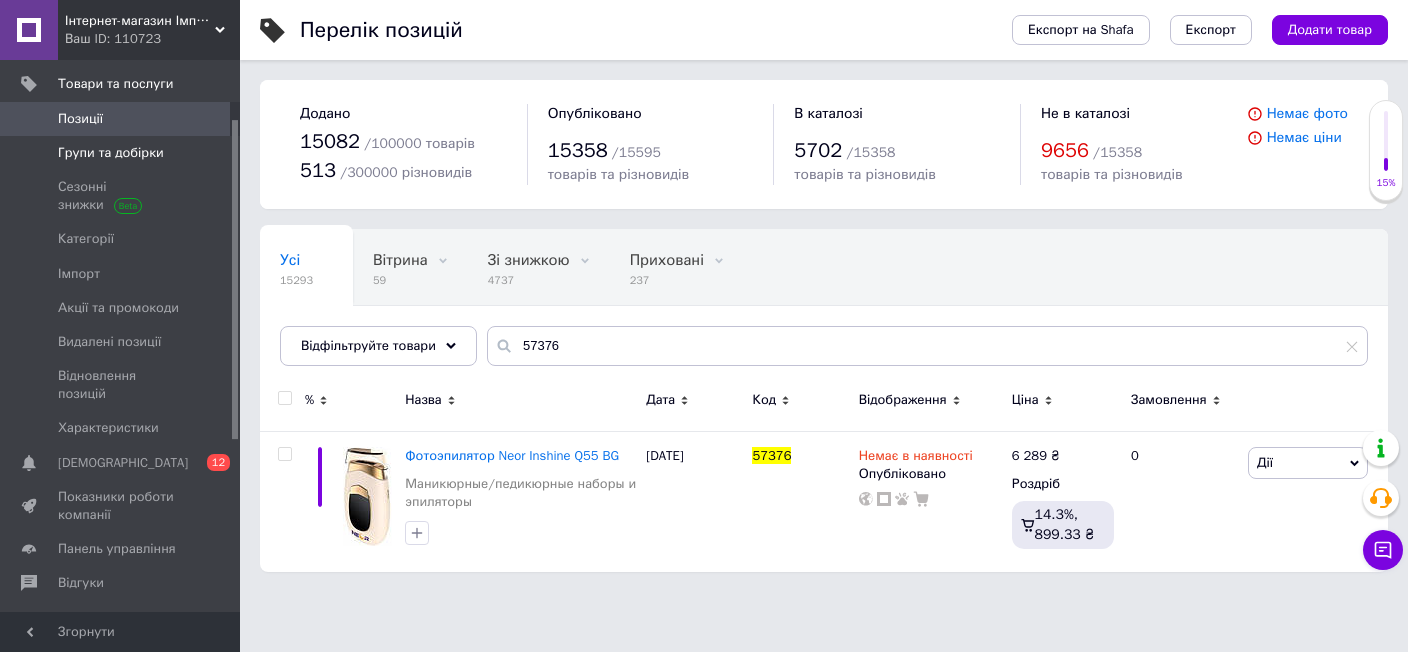 click on "Групи та добірки" at bounding box center (111, 153) 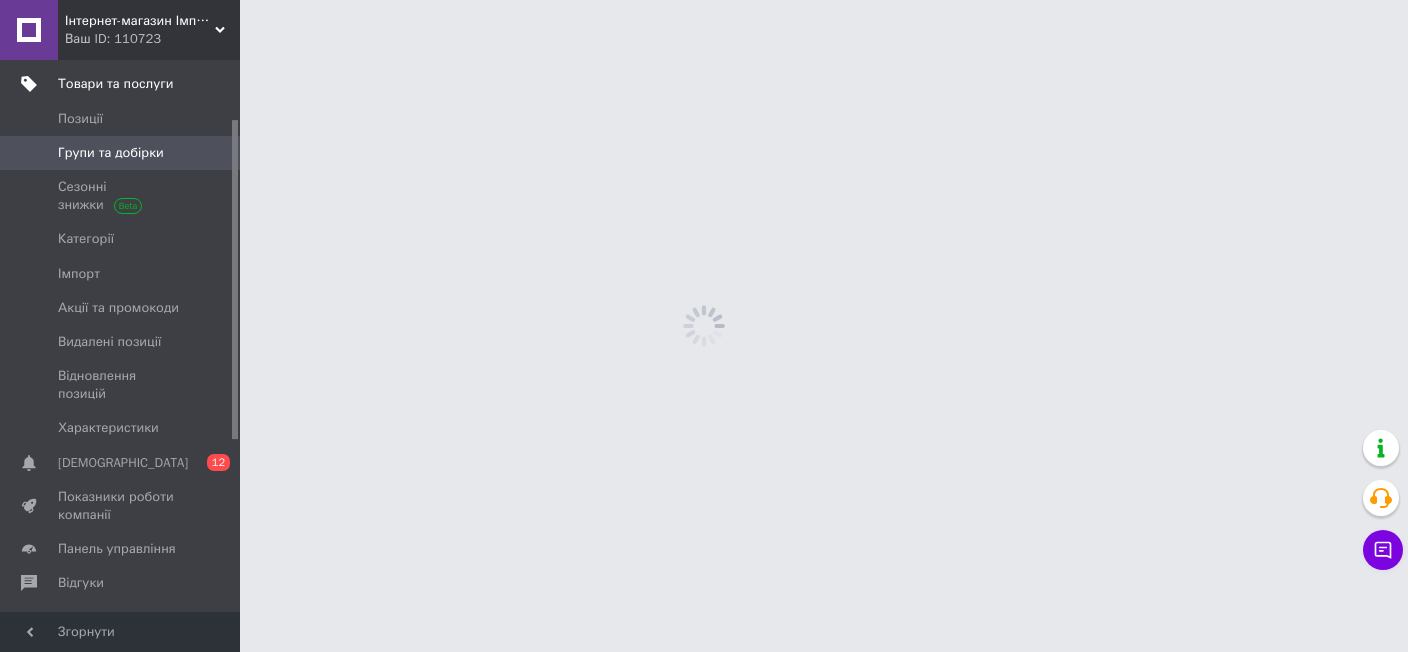 click on "Товари та послуги" at bounding box center [115, 84] 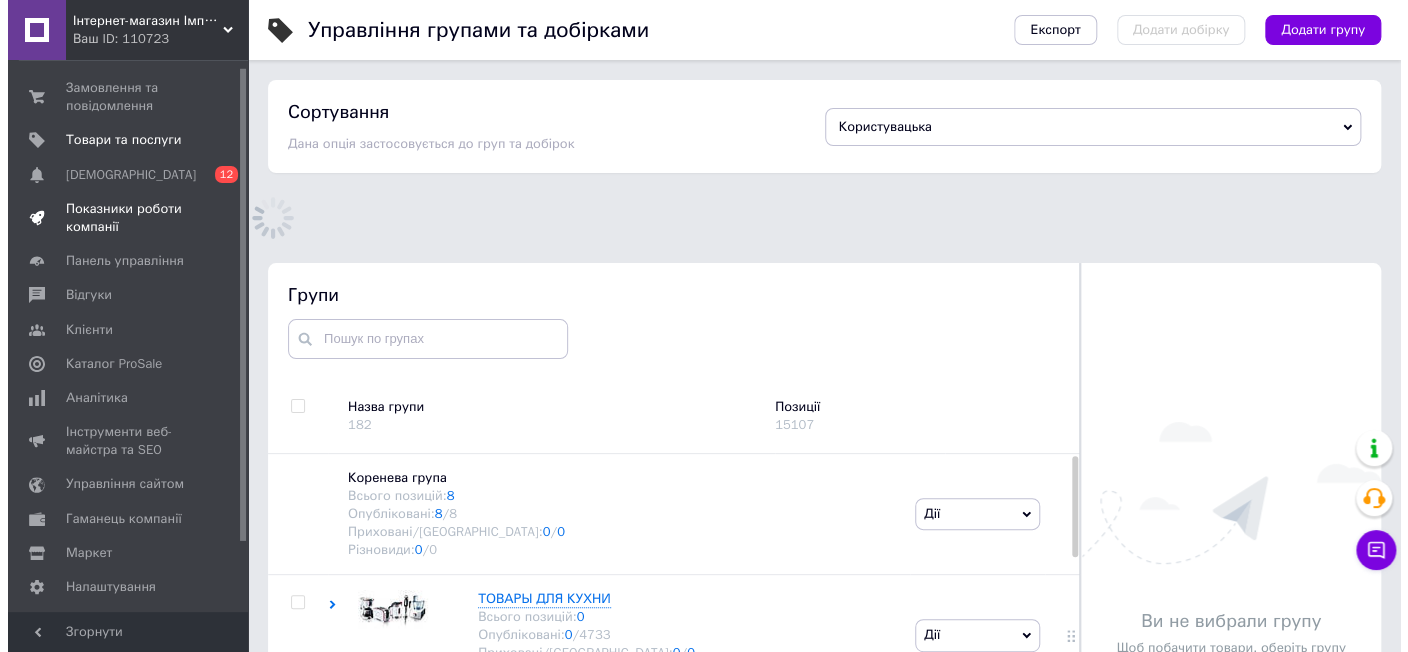 scroll, scrollTop: 0, scrollLeft: 0, axis: both 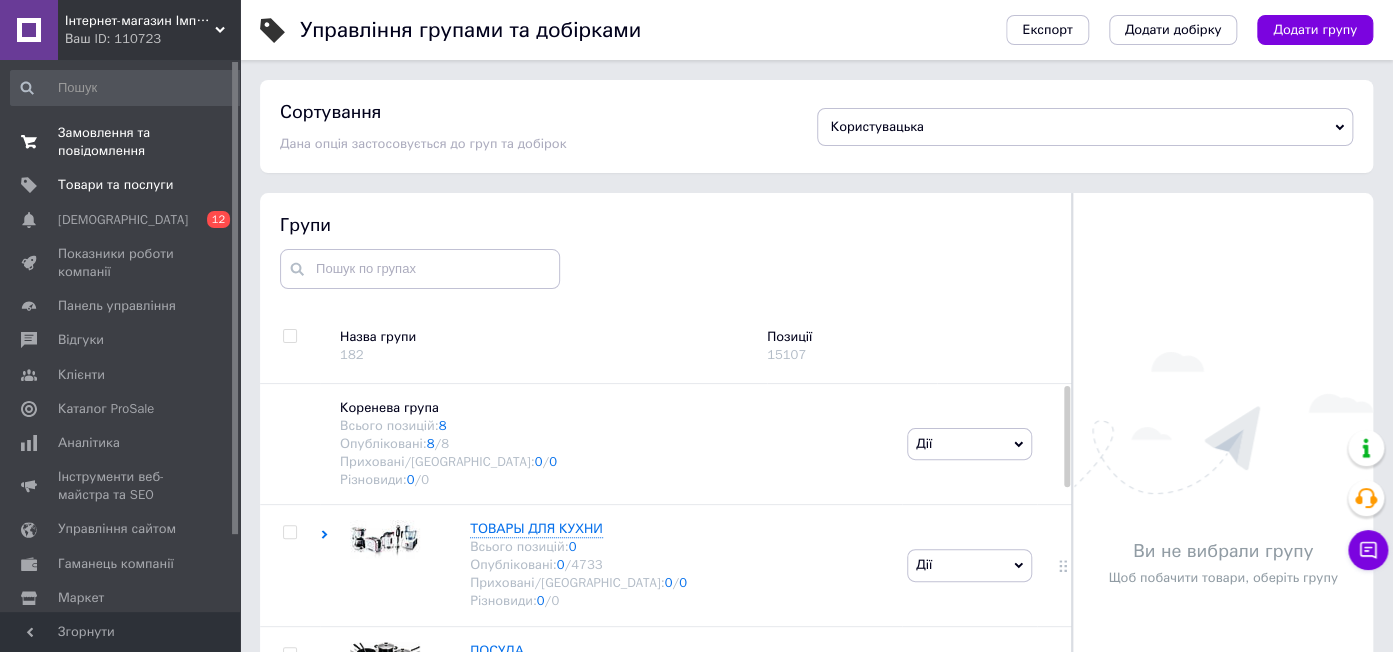 click on "Замовлення та повідомлення" at bounding box center [121, 142] 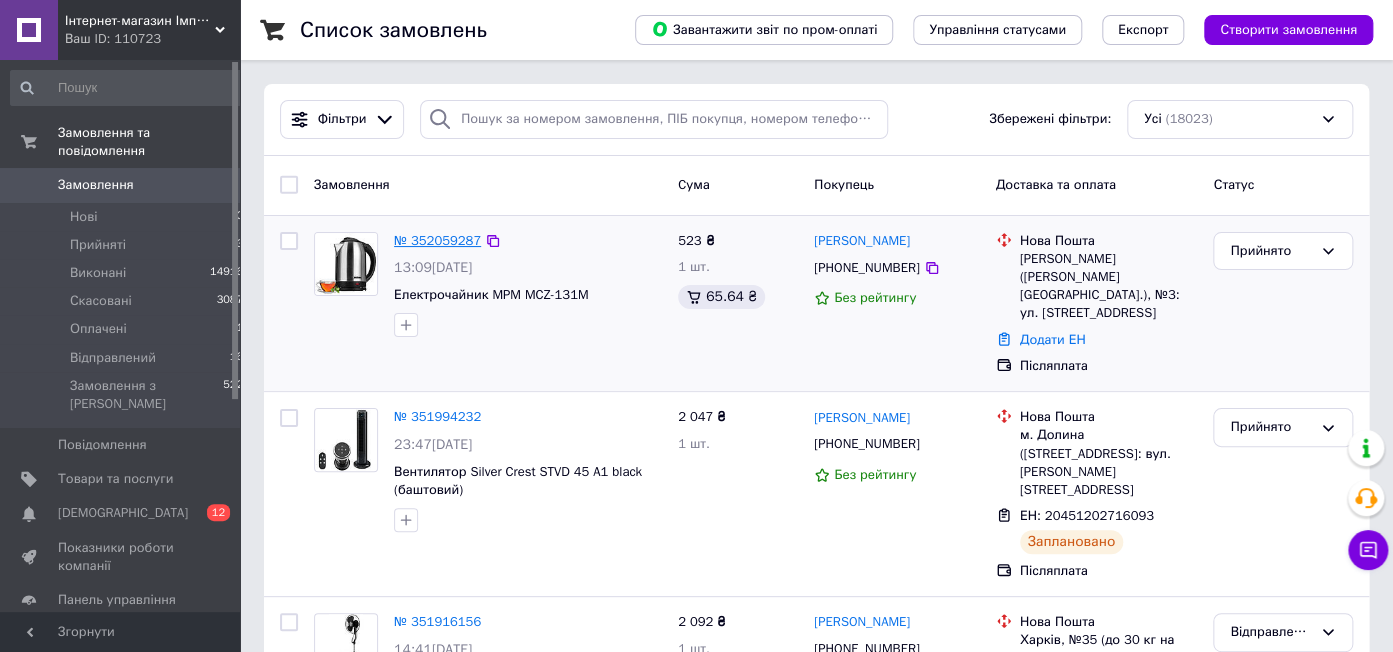 click on "№ 352059287" at bounding box center (437, 240) 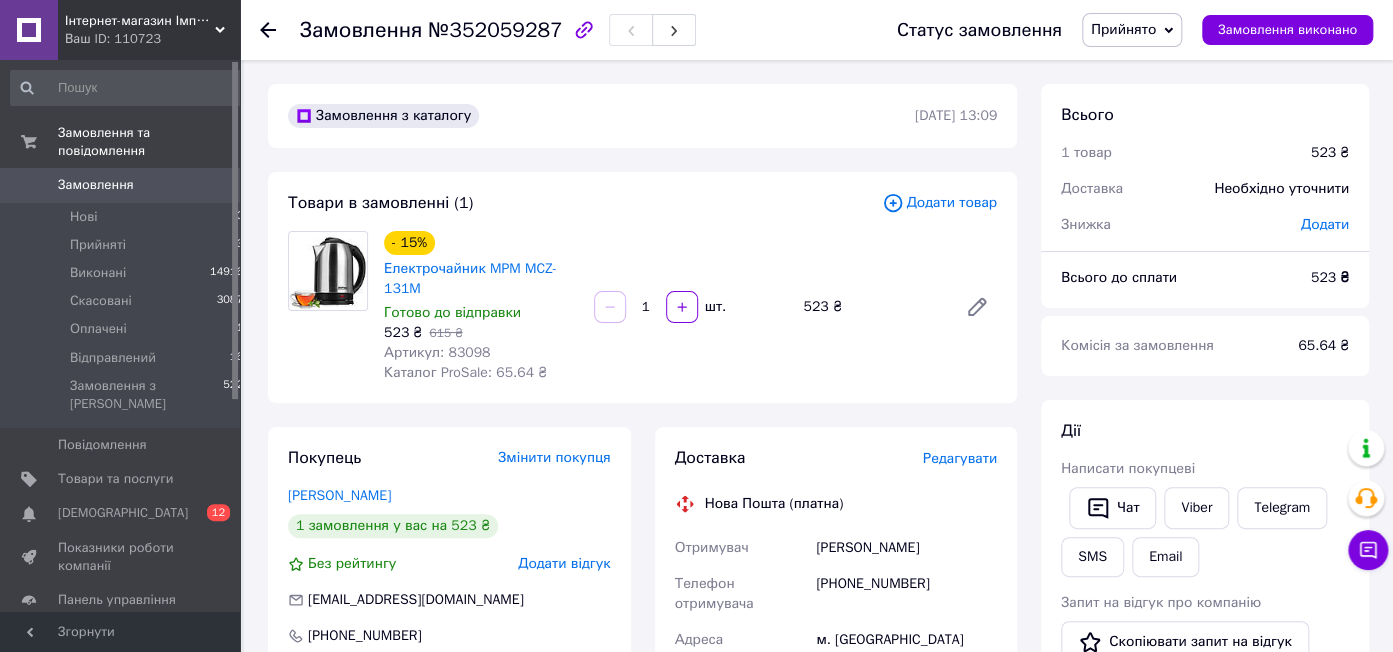 click on "Редагувати" at bounding box center (960, 458) 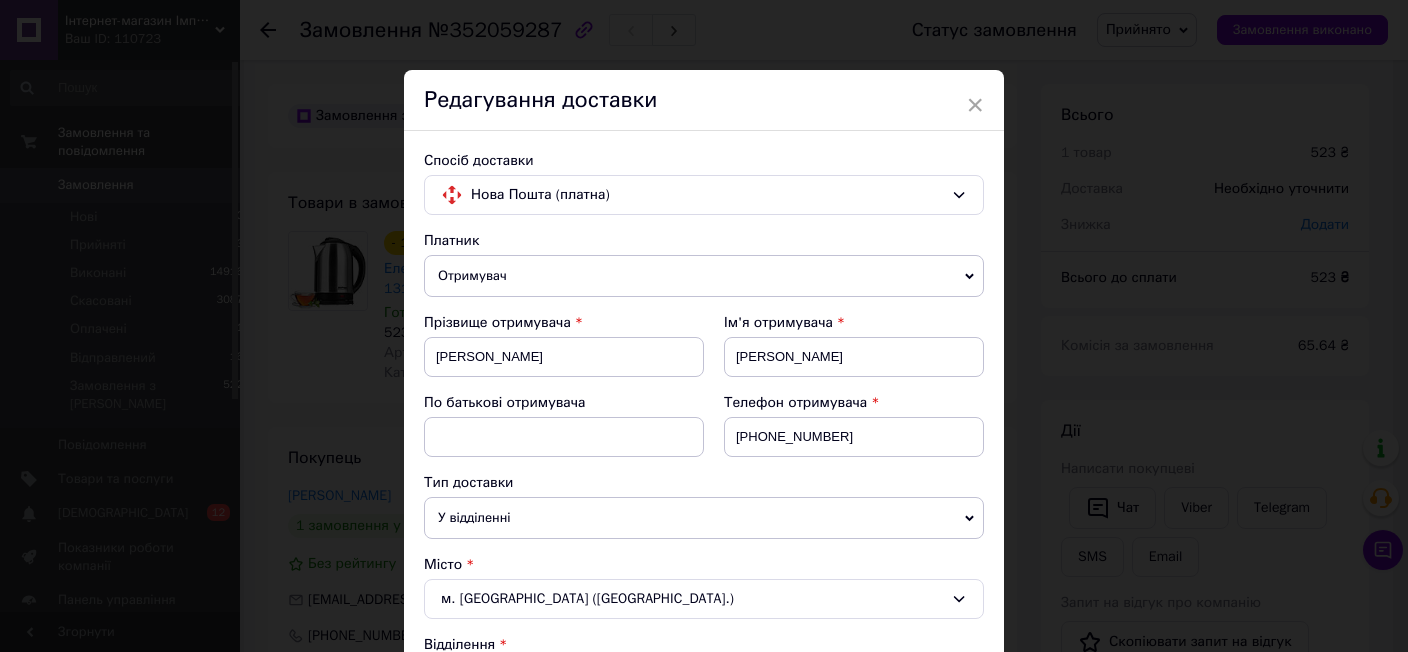 scroll, scrollTop: 343, scrollLeft: 0, axis: vertical 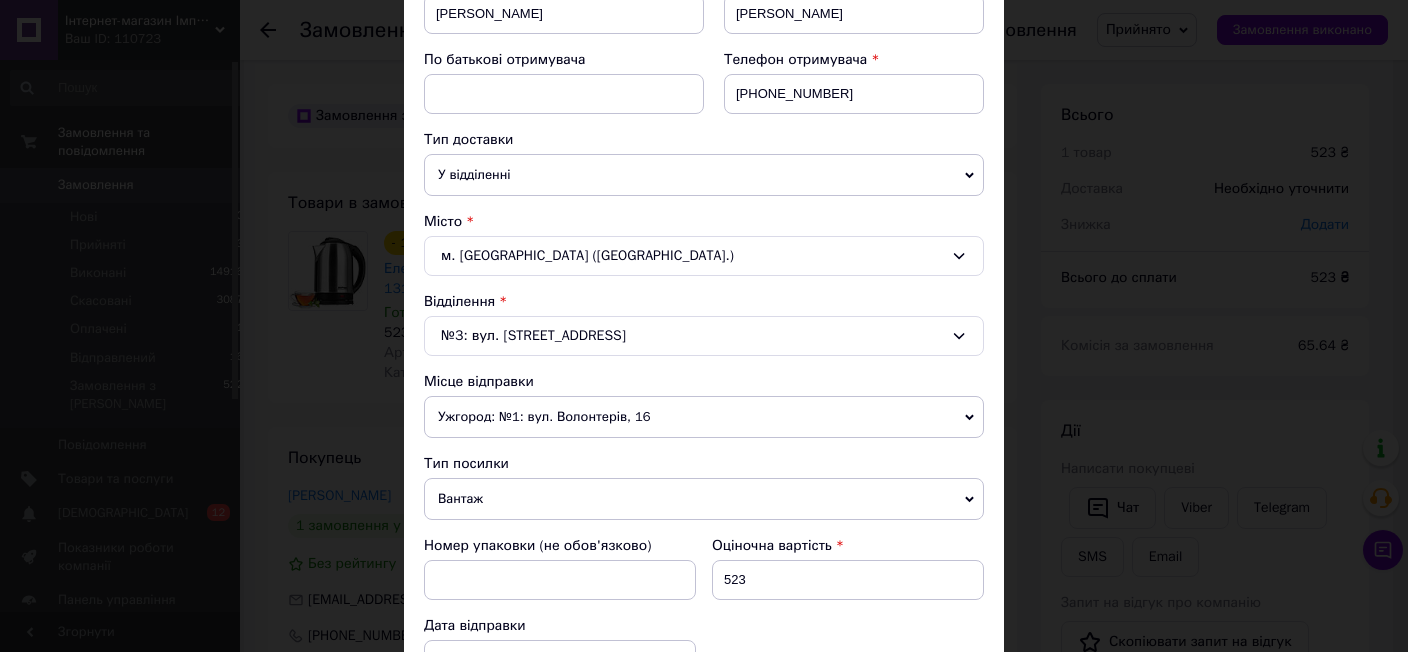 click on "Ужгород: №1: вул. Волонтерів, 16" at bounding box center (704, 417) 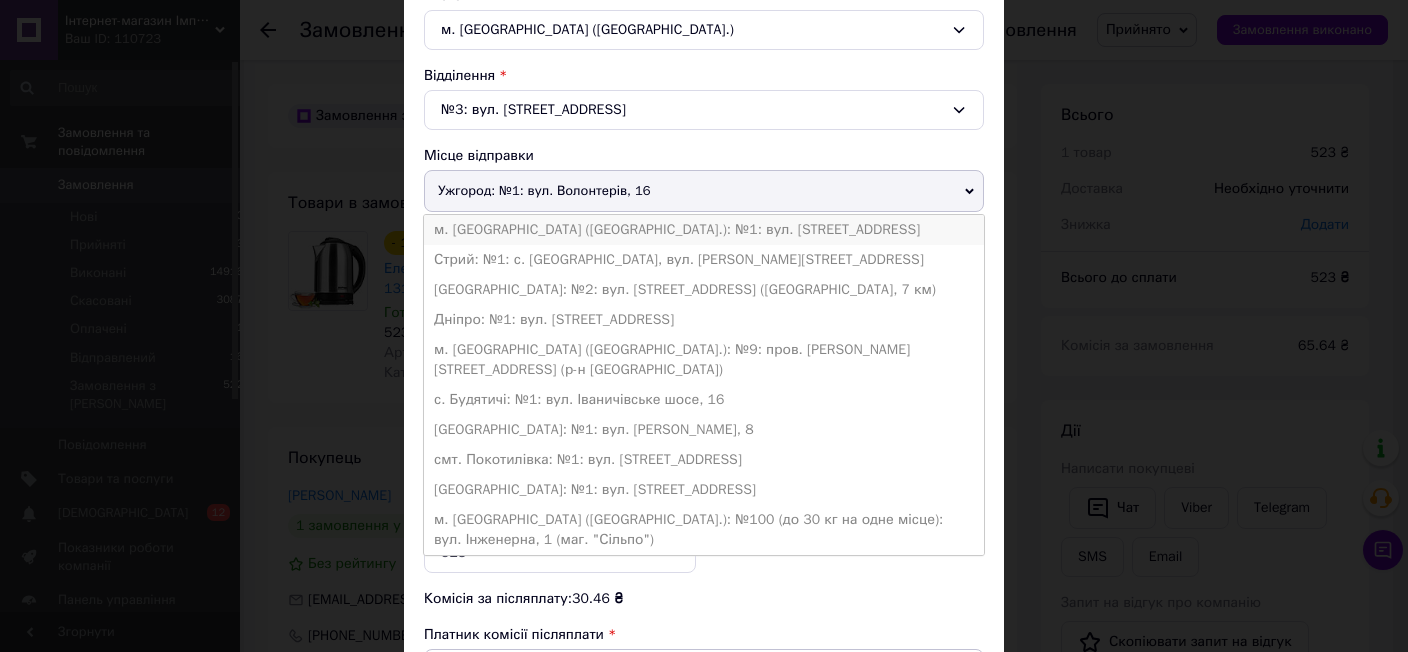 scroll, scrollTop: 572, scrollLeft: 0, axis: vertical 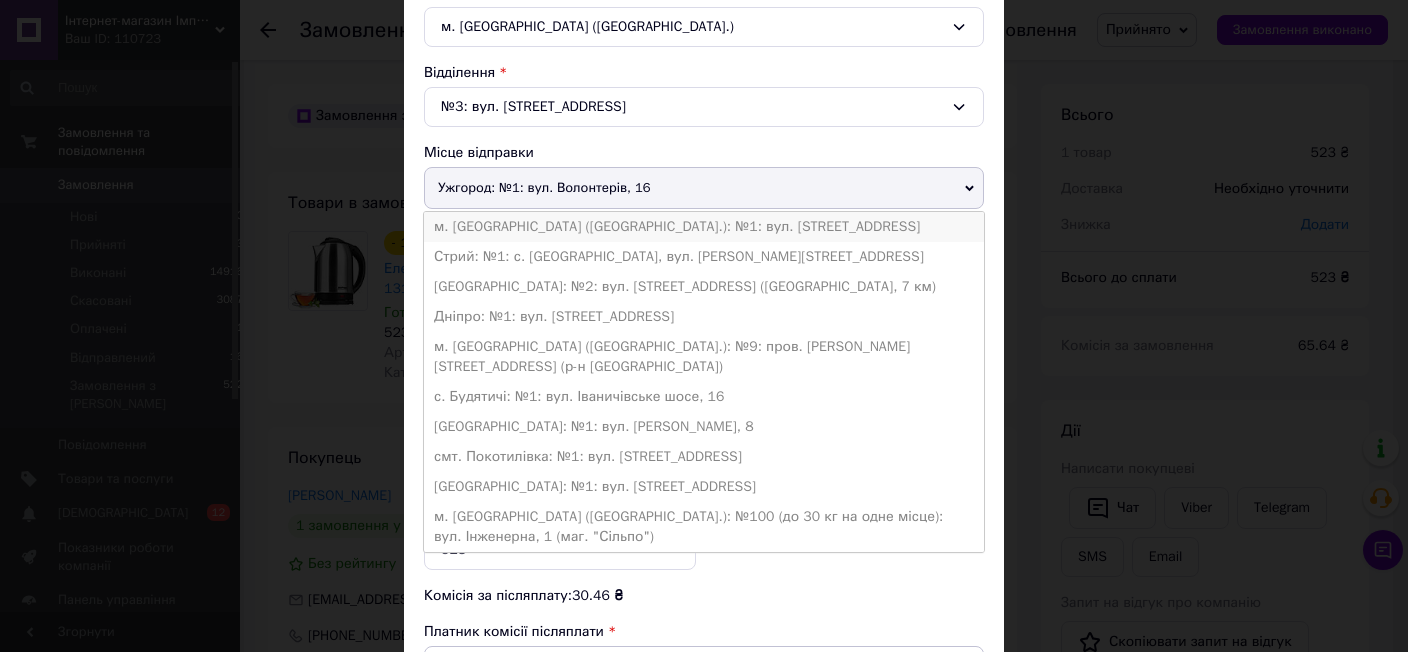 click on "м. [GEOGRAPHIC_DATA] ([GEOGRAPHIC_DATA].): №1: вул. [STREET_ADDRESS]" at bounding box center (704, 227) 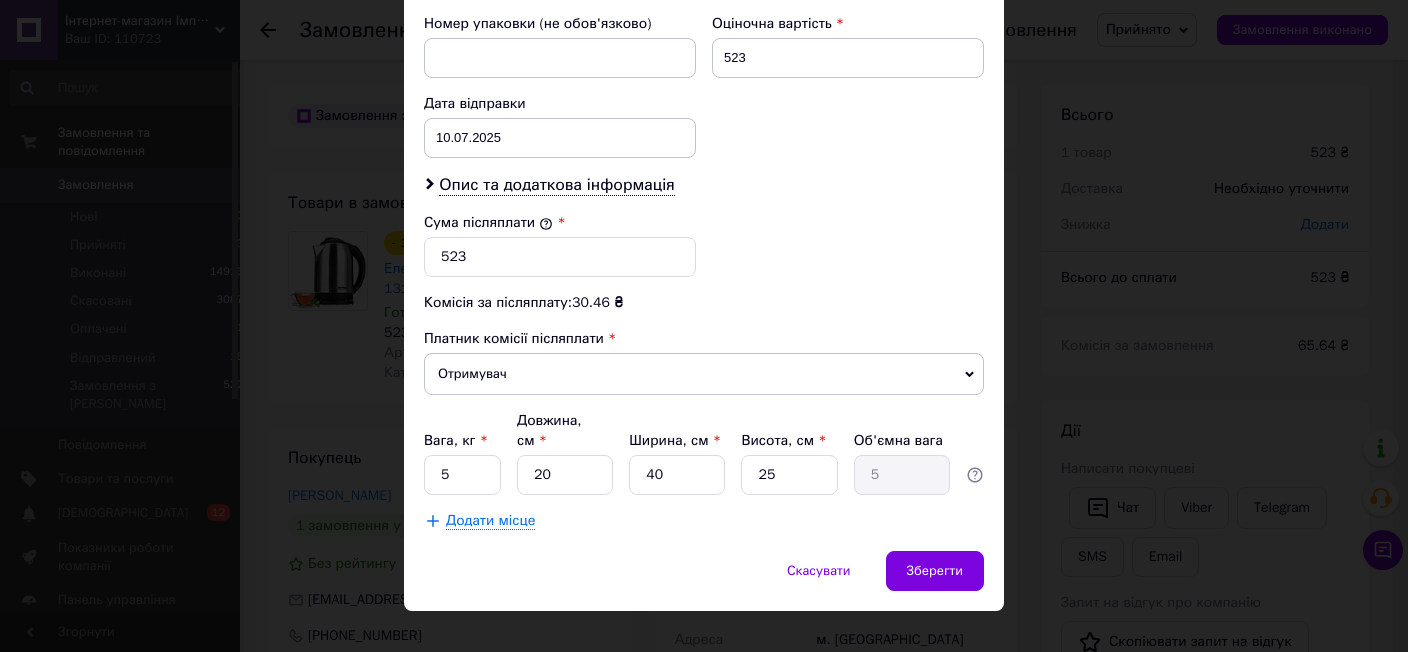 scroll, scrollTop: 865, scrollLeft: 0, axis: vertical 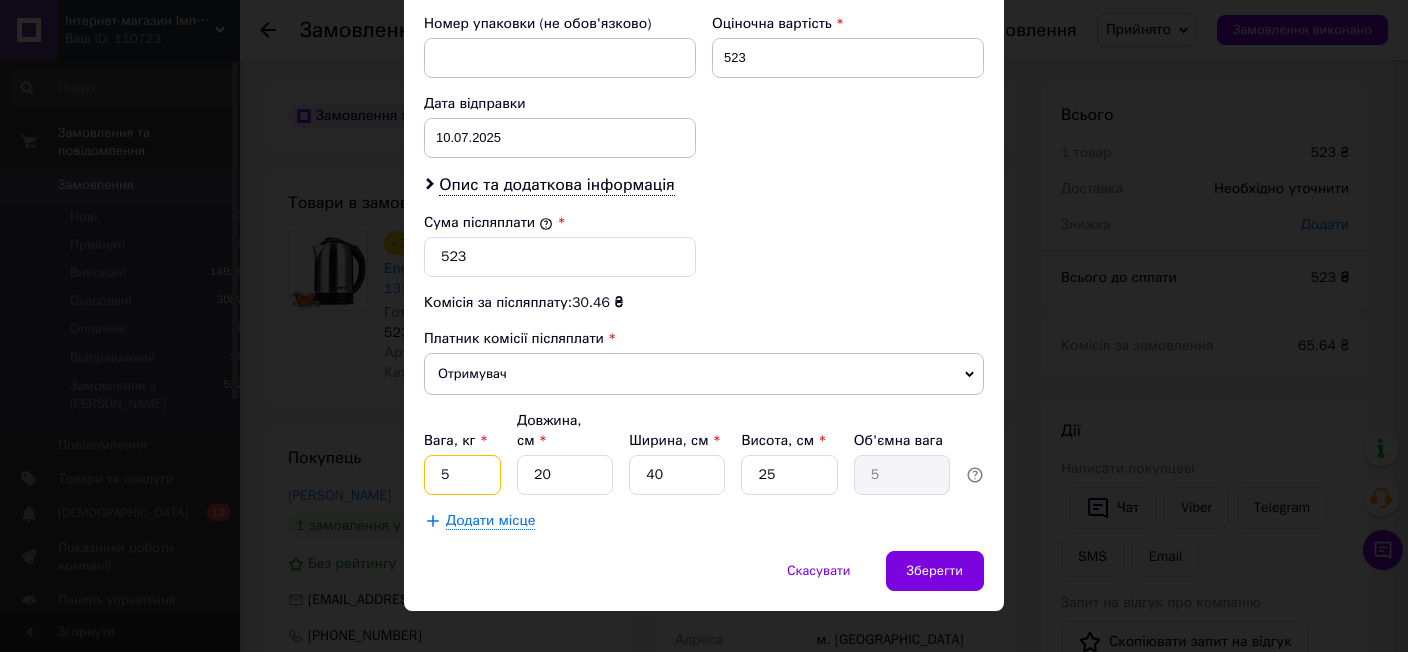 click on "5" at bounding box center [462, 475] 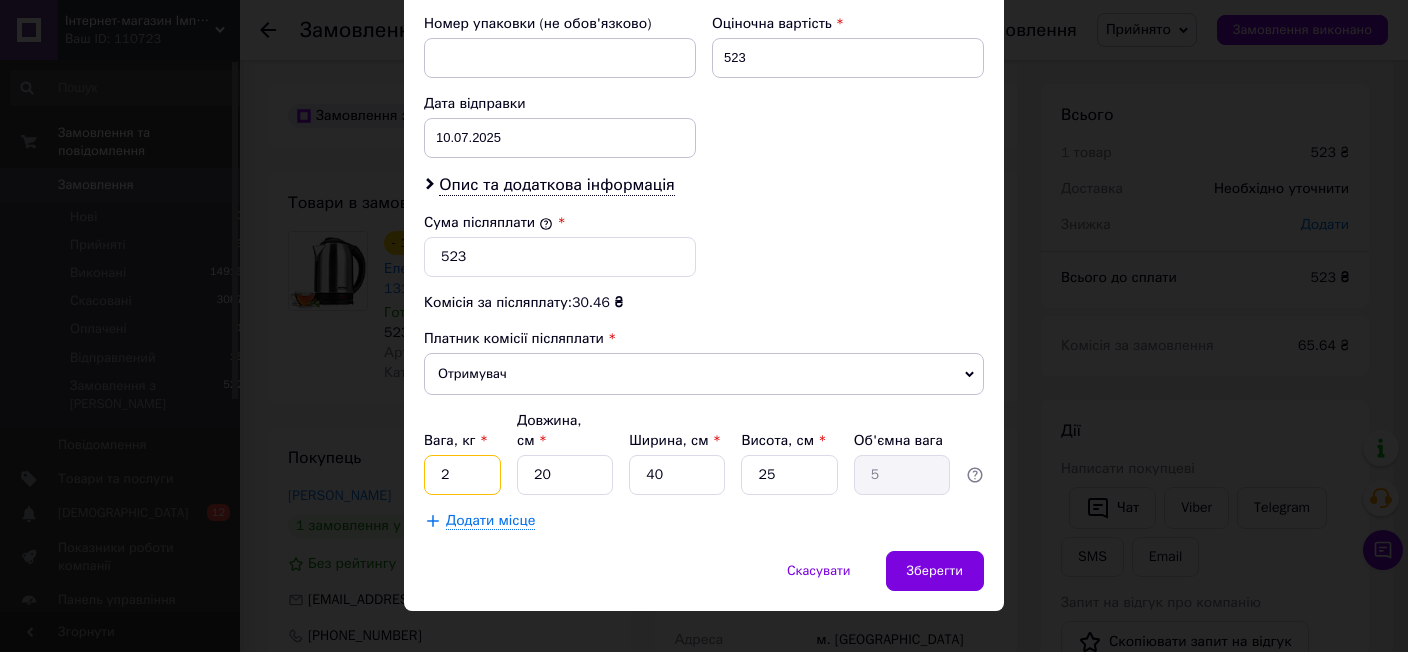 type on "2" 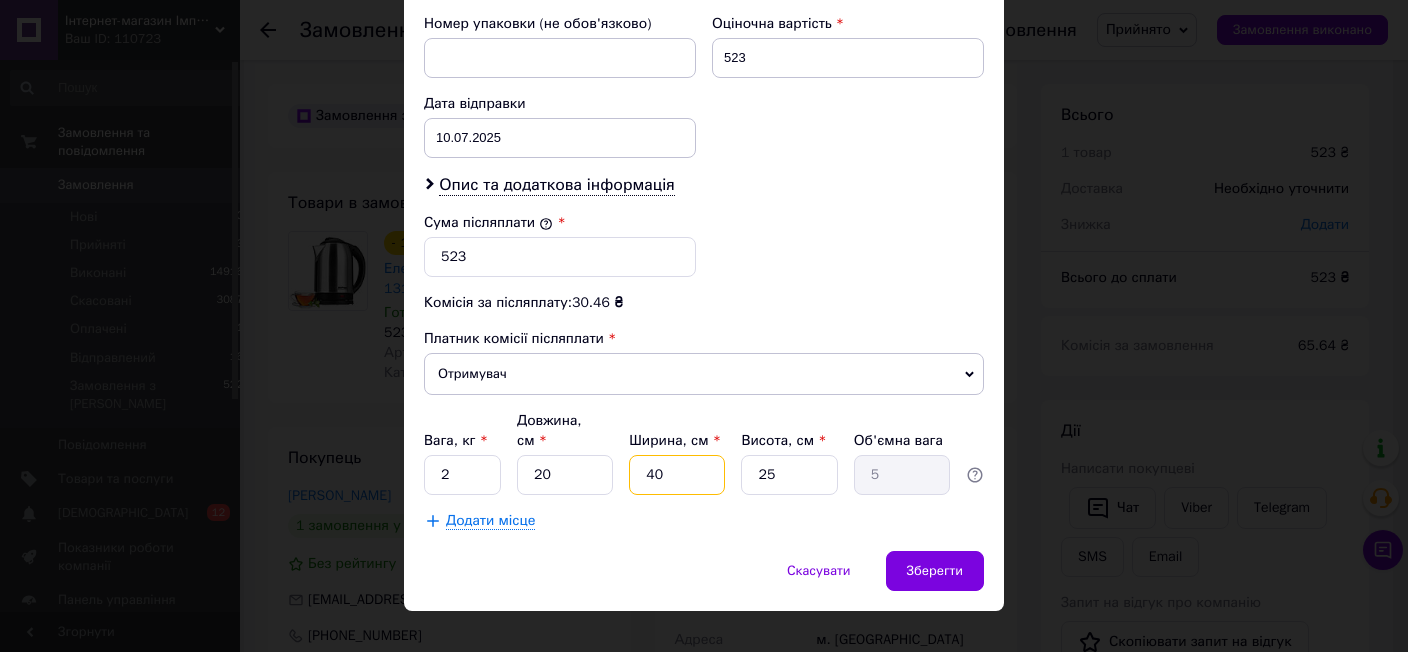 click on "40" at bounding box center (677, 475) 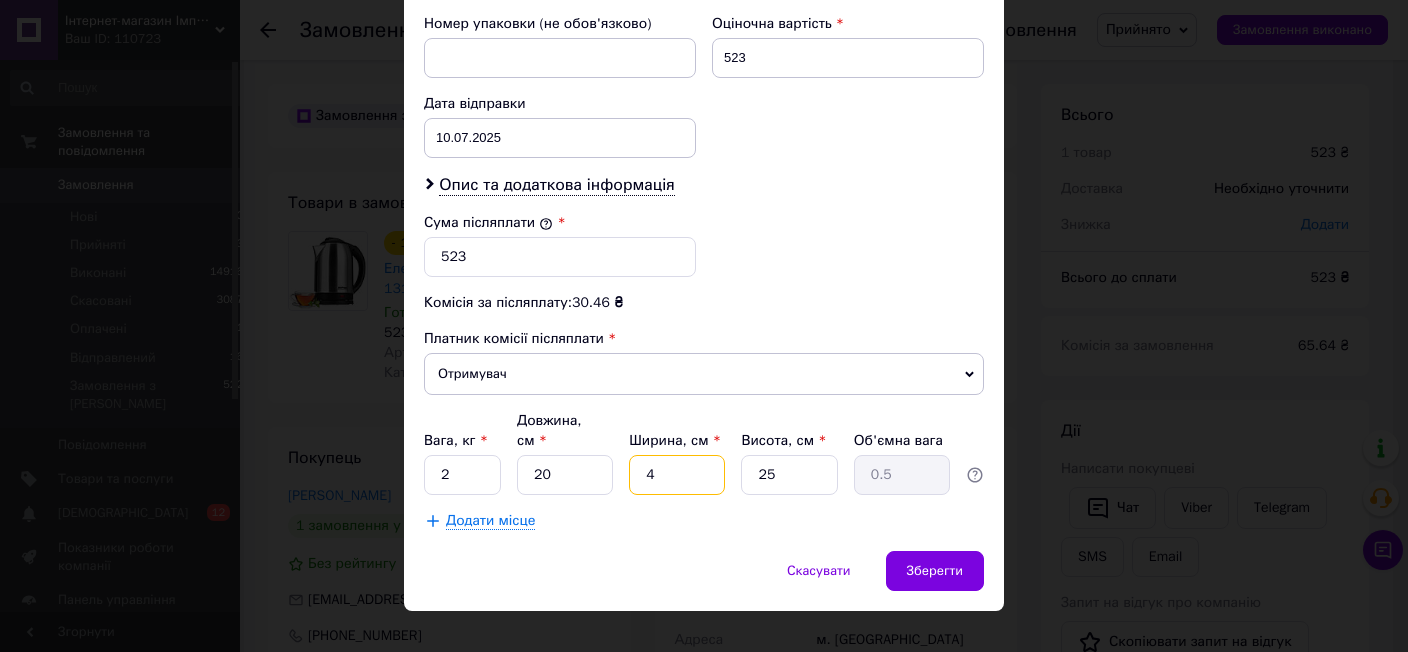 type 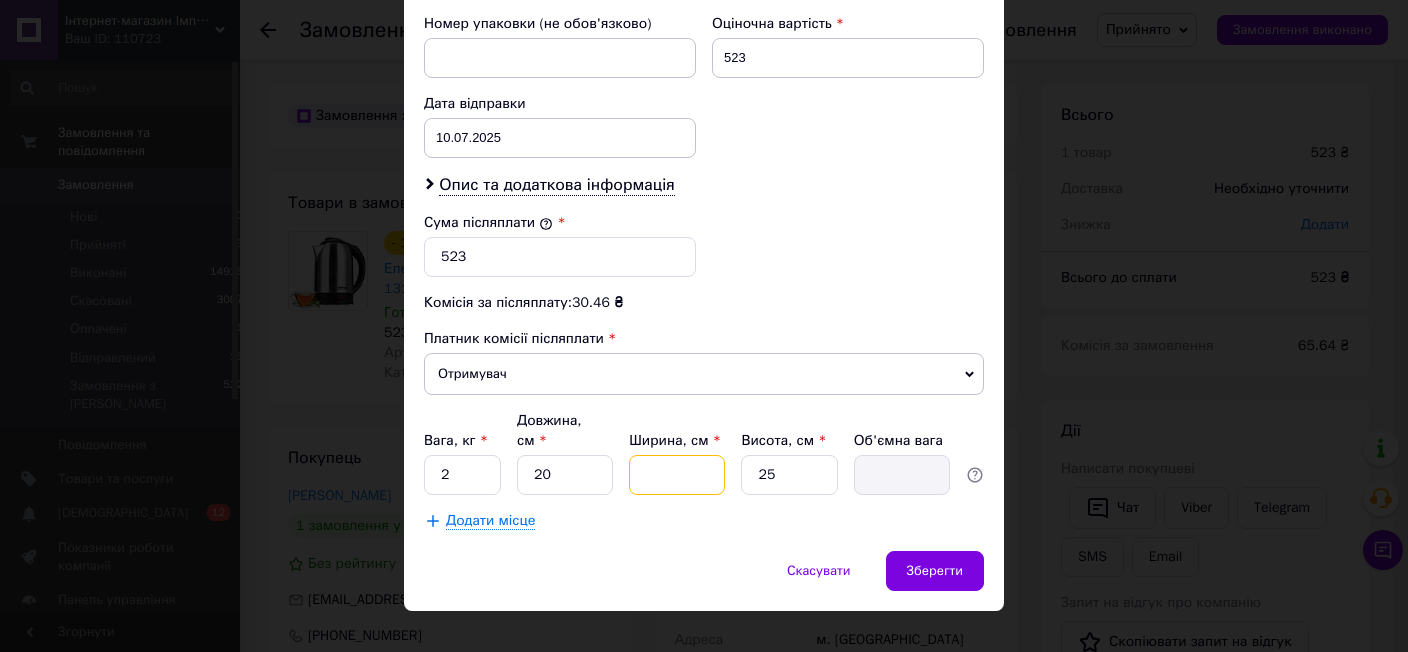 type on "2" 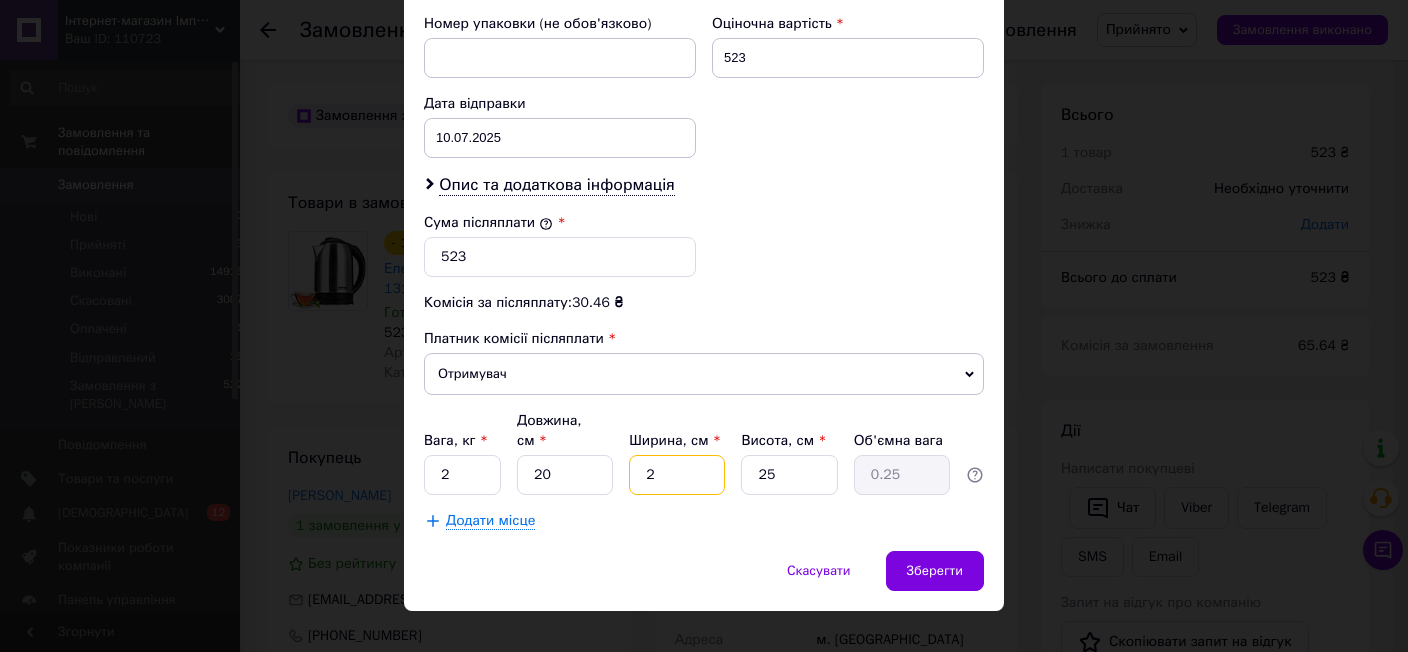 type on "20" 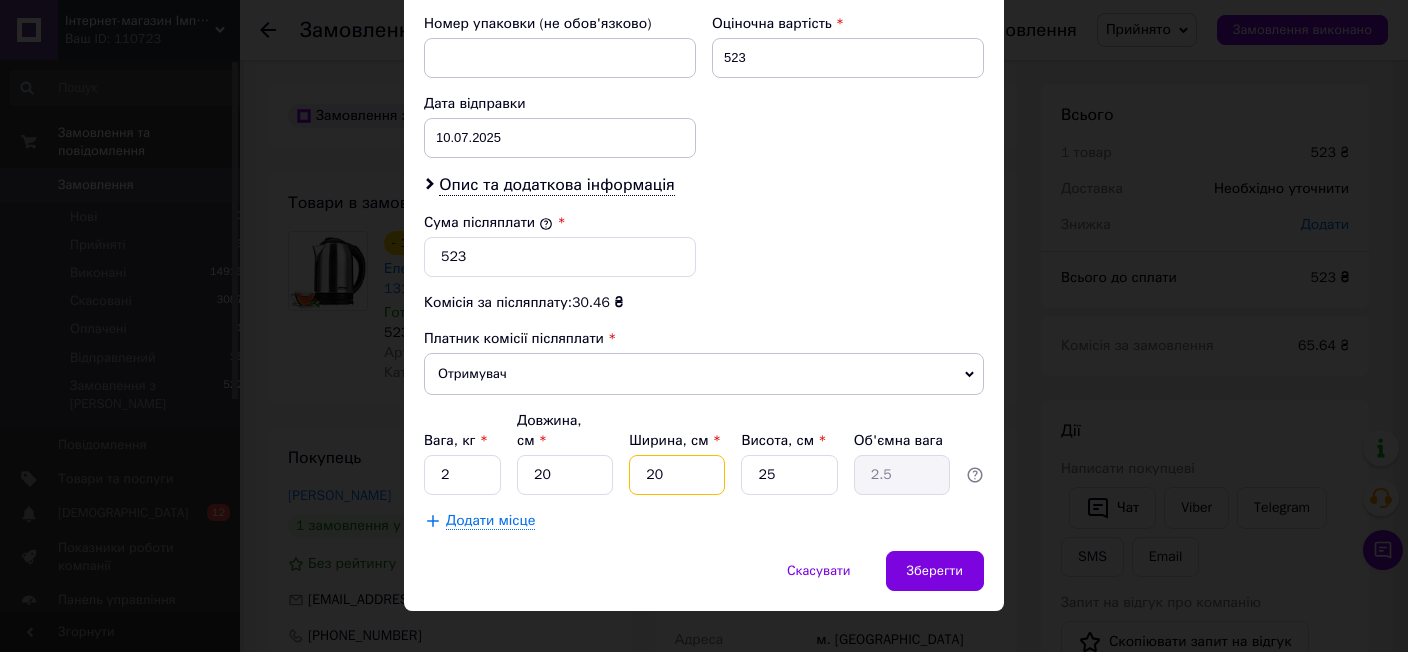 type on "20" 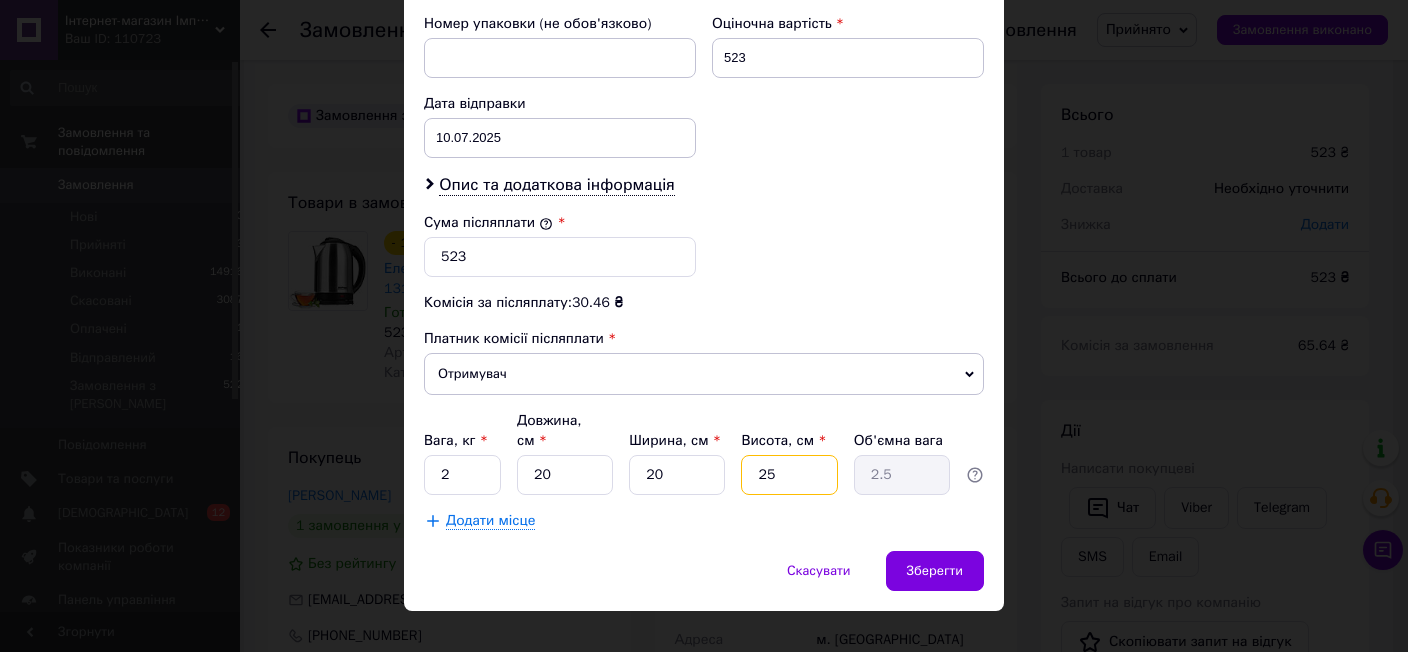 click on "25" at bounding box center [789, 475] 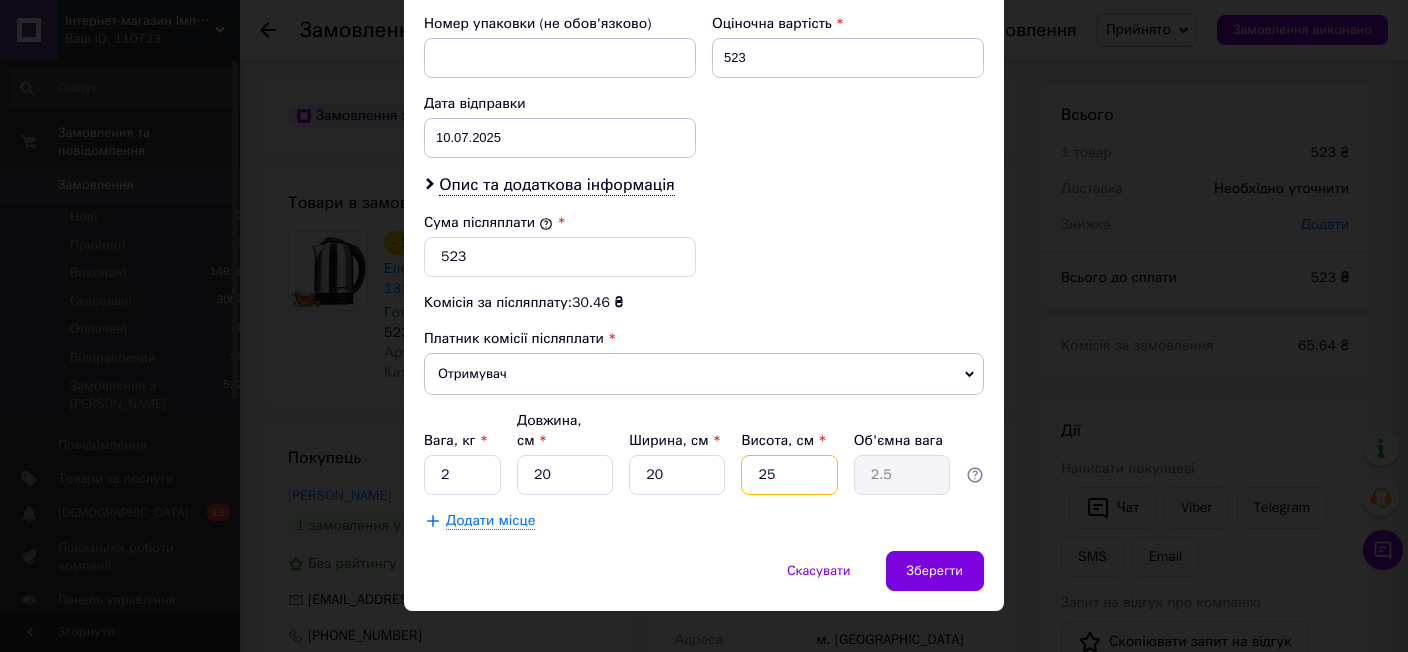 type on "2" 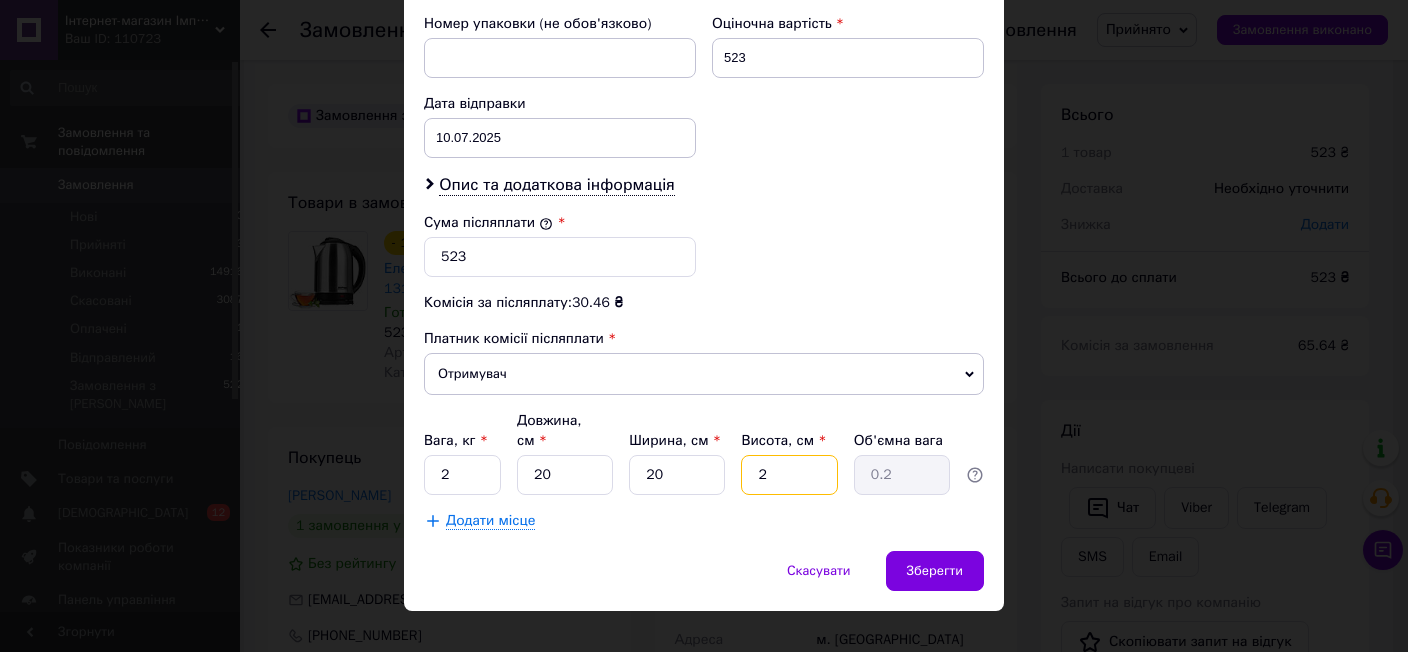 type 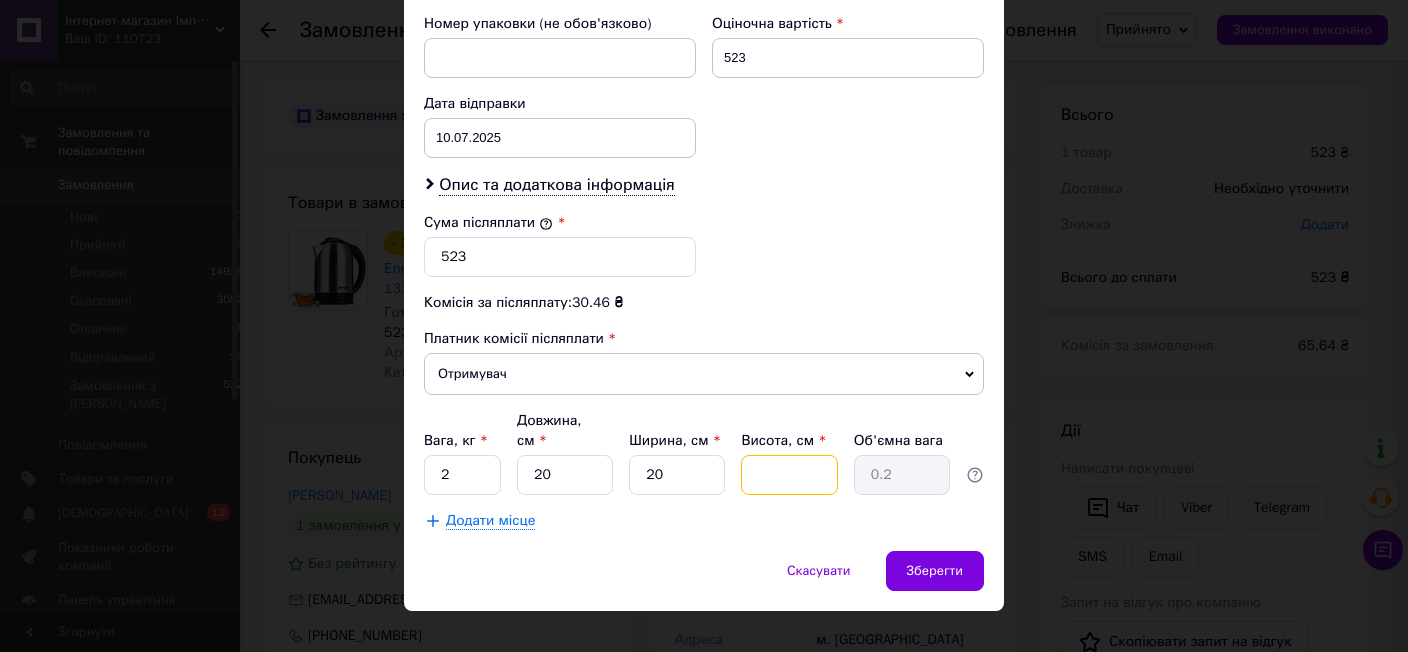 type 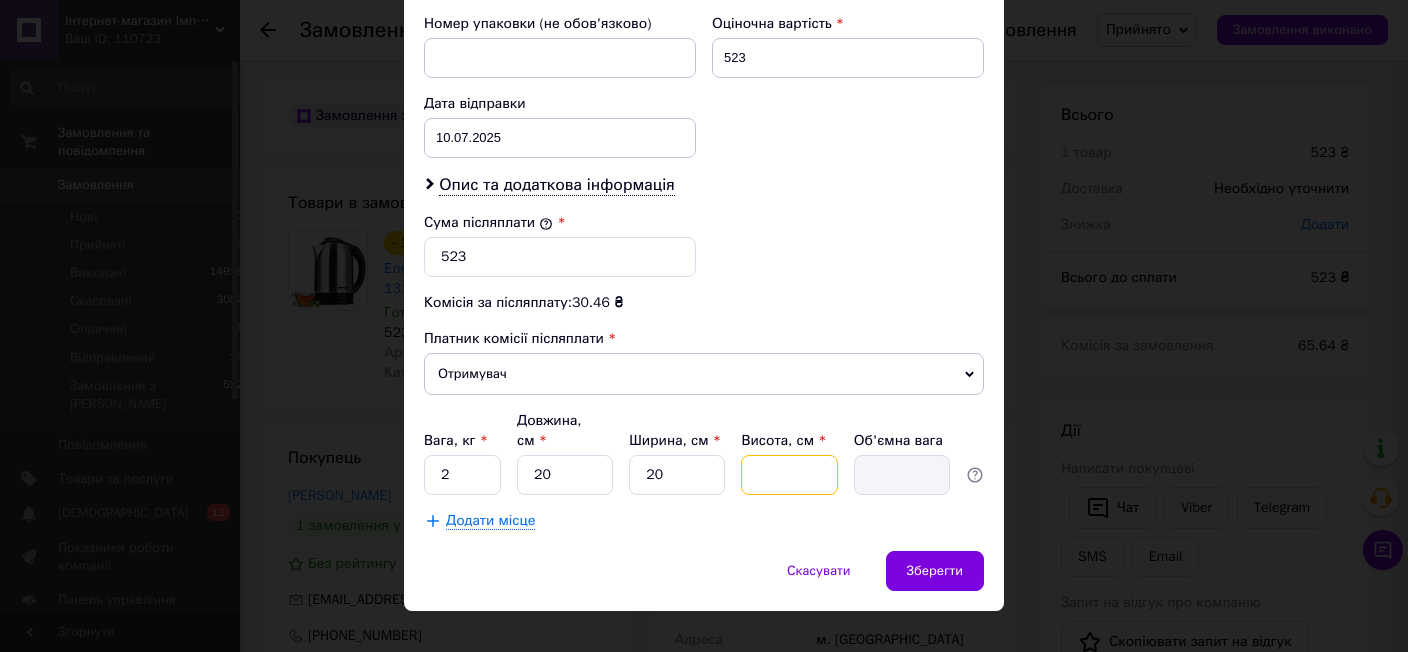 type on "2" 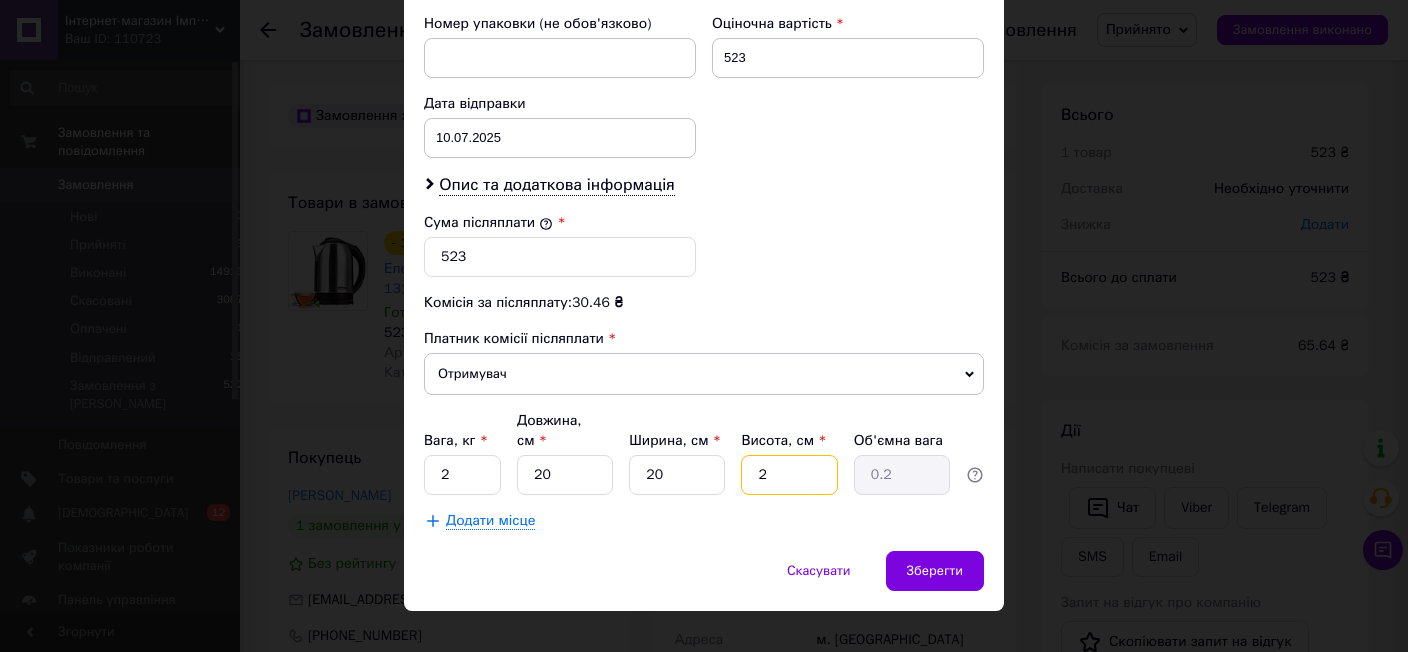 type on "20" 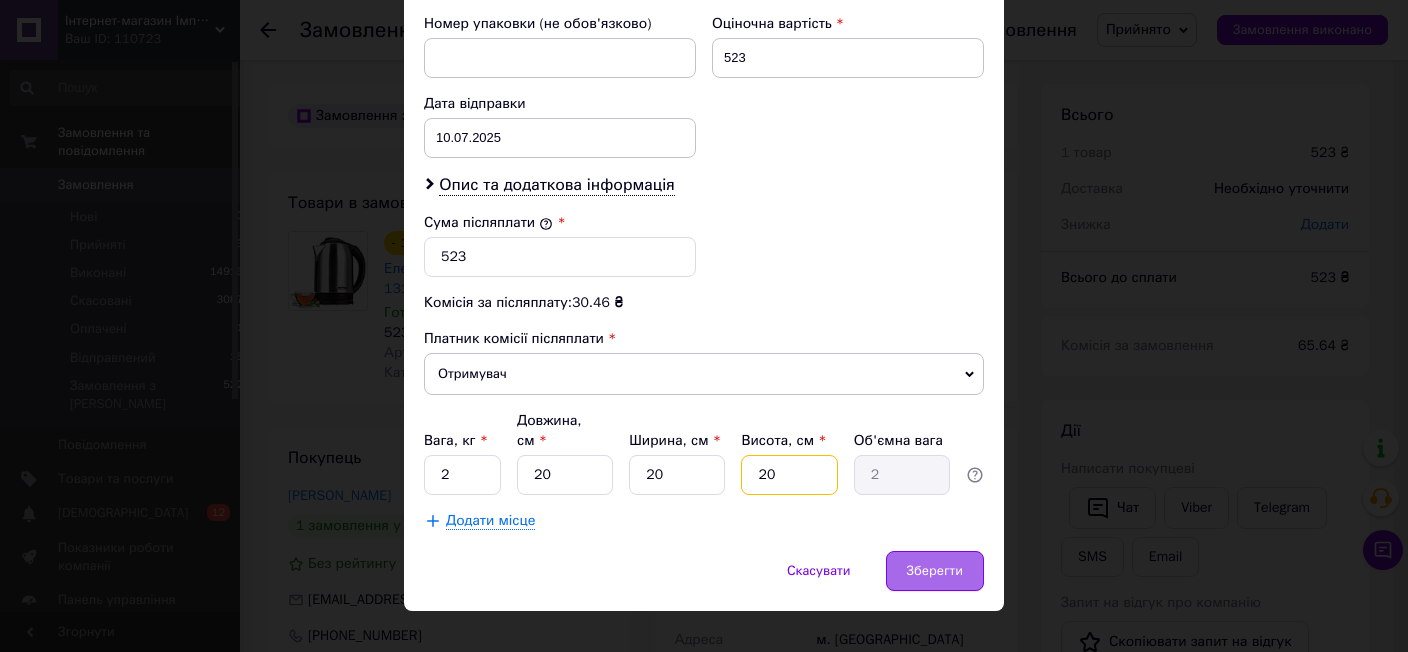 type on "20" 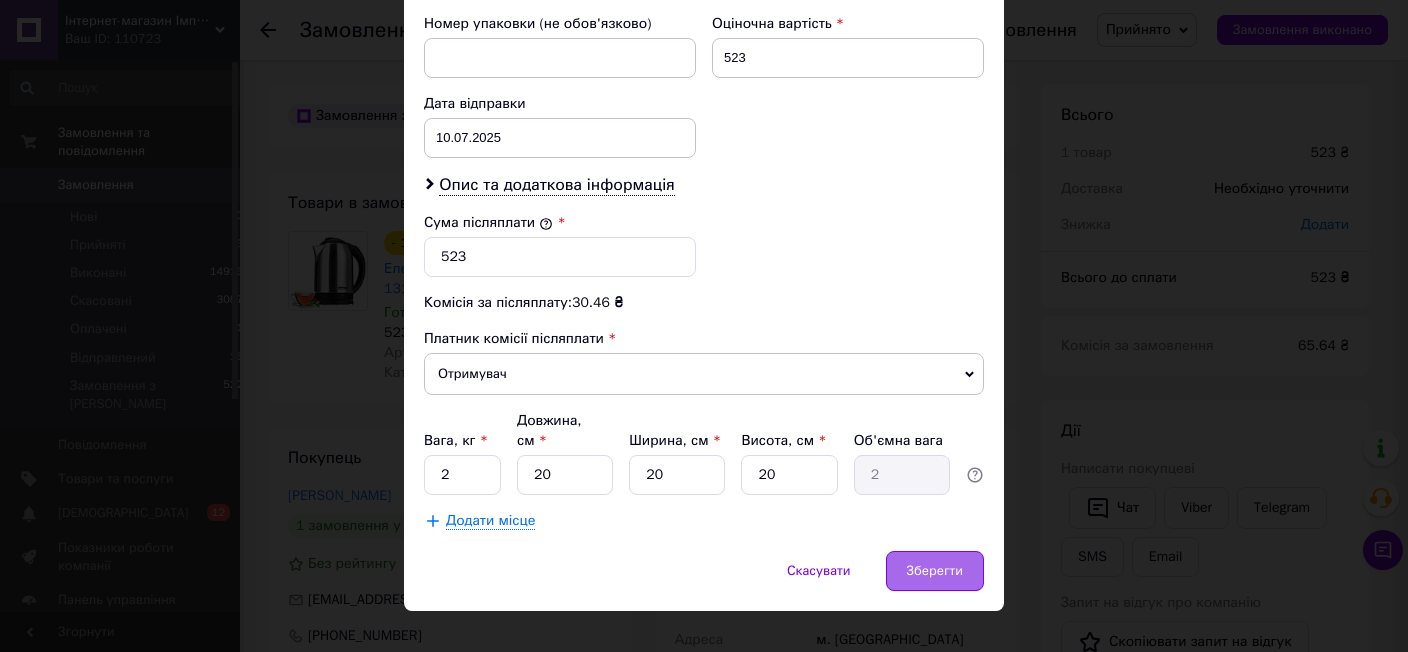 click on "Зберегти" at bounding box center [935, 571] 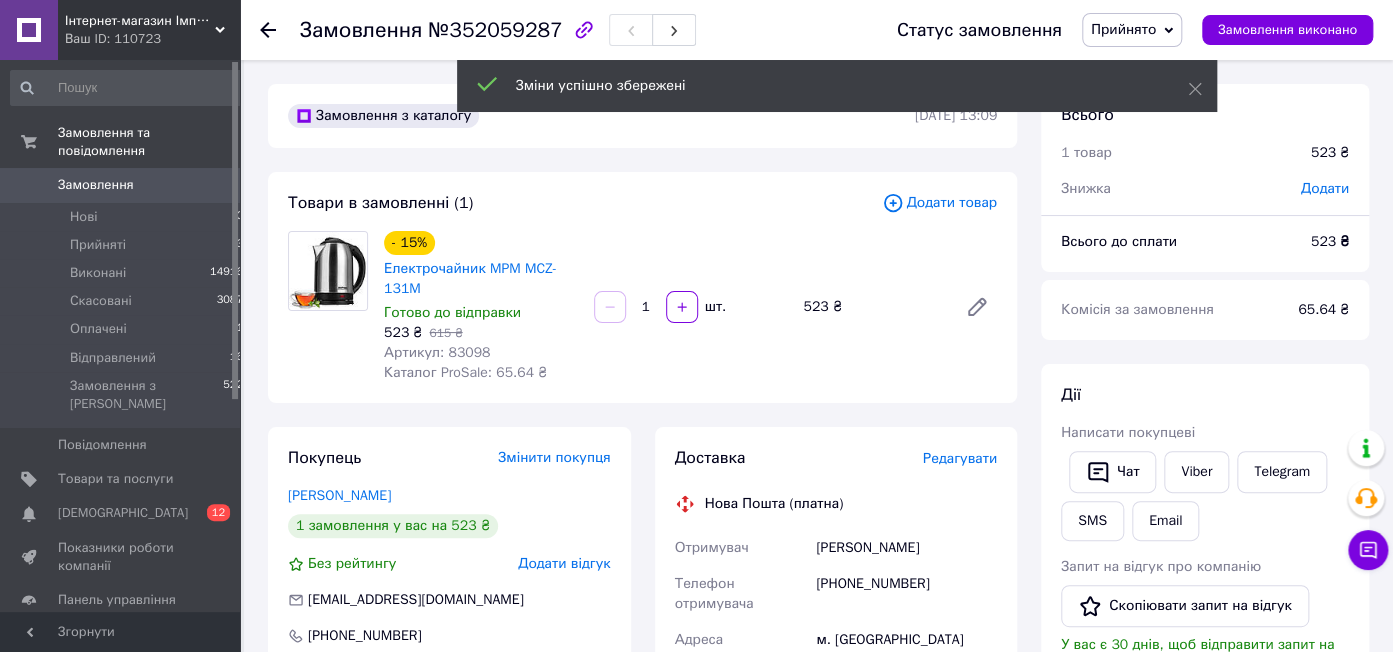 click on "Редагувати" at bounding box center (960, 458) 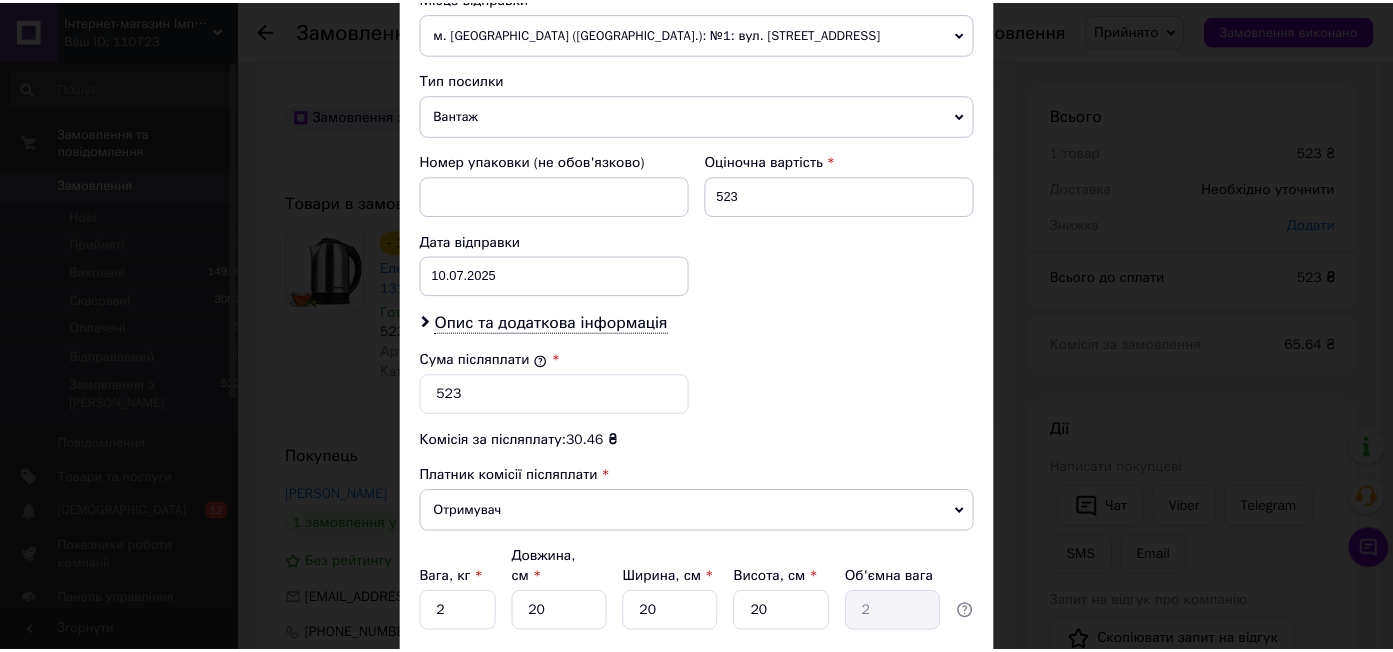 scroll, scrollTop: 865, scrollLeft: 0, axis: vertical 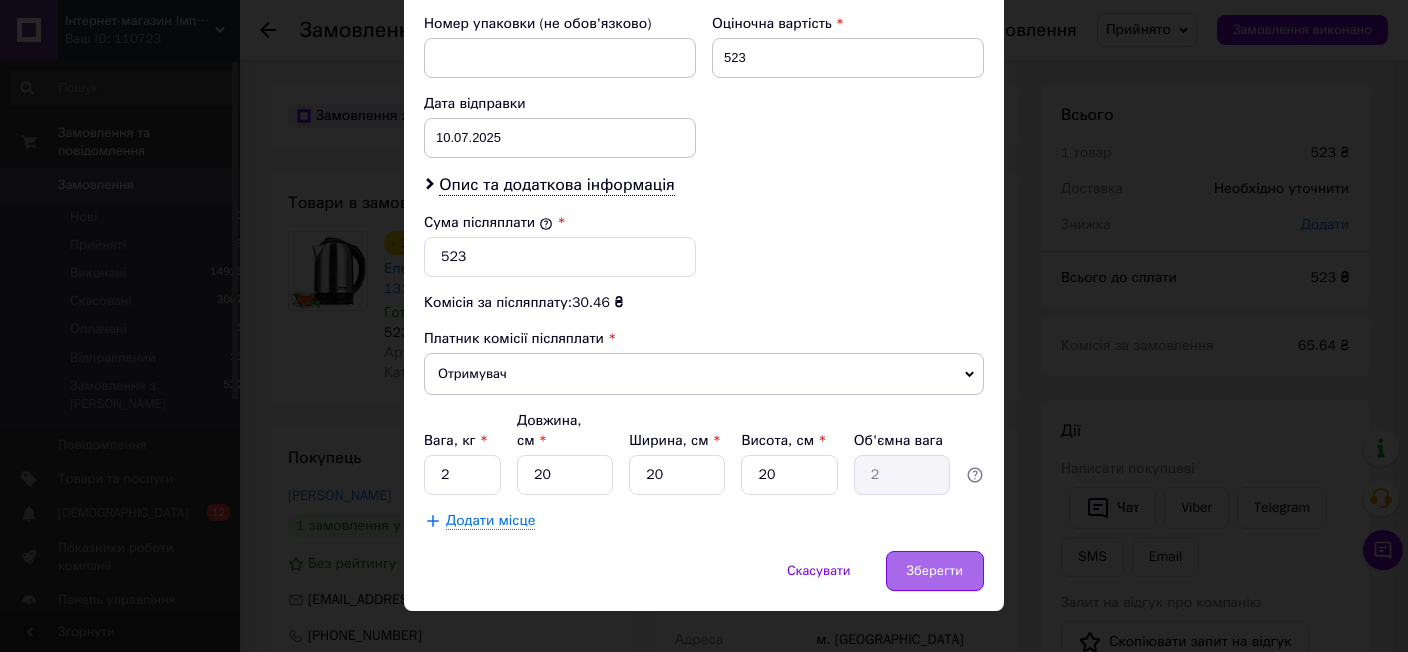 click on "Зберегти" at bounding box center [935, 571] 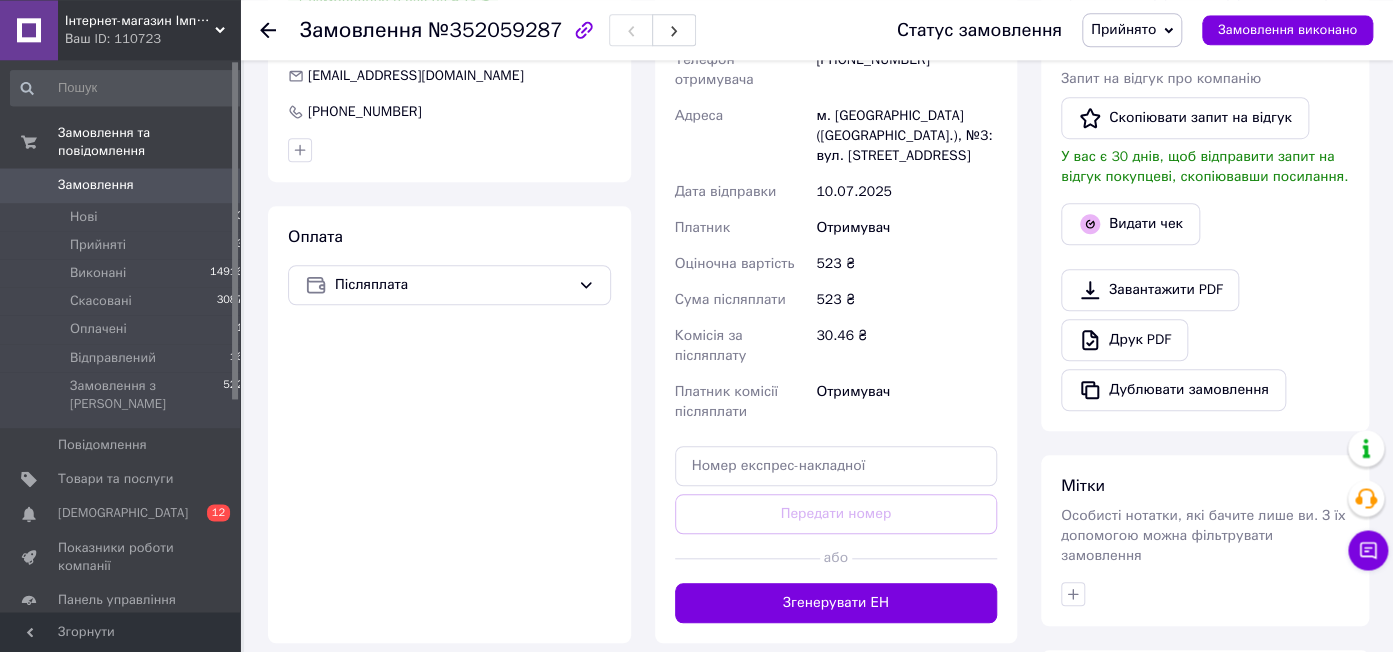 scroll, scrollTop: 528, scrollLeft: 0, axis: vertical 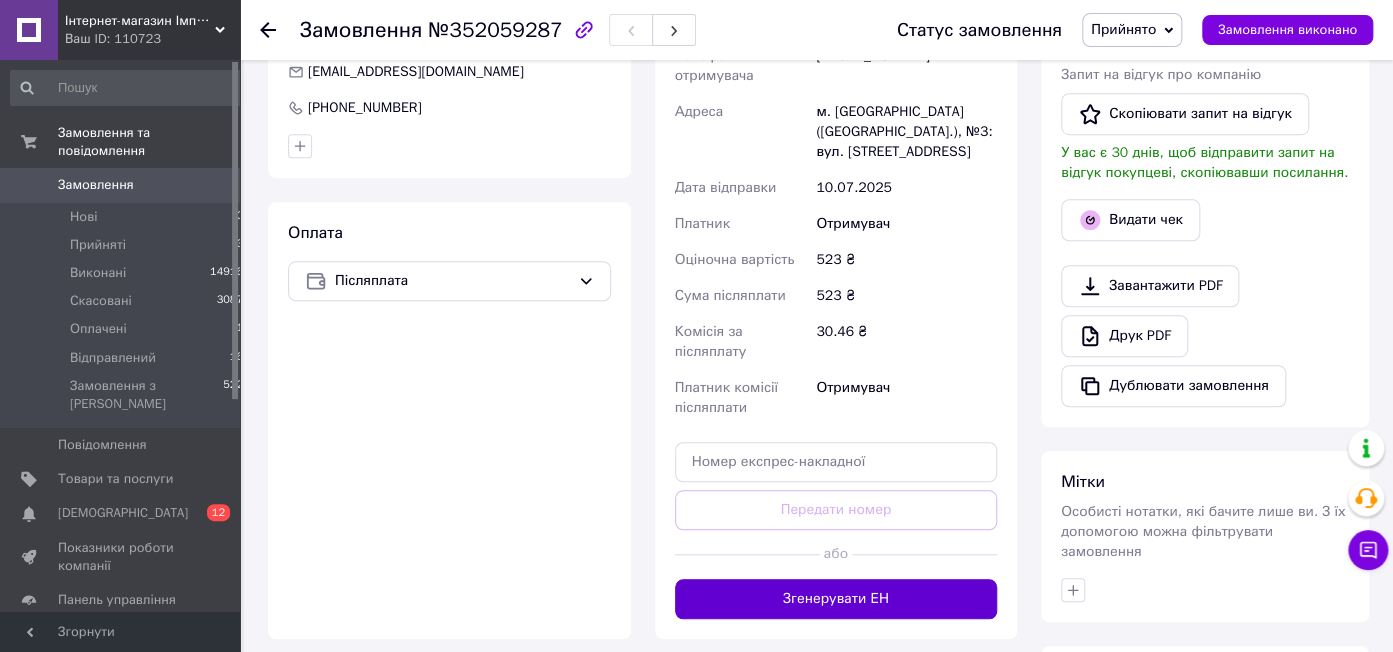 click on "Згенерувати ЕН" at bounding box center (836, 599) 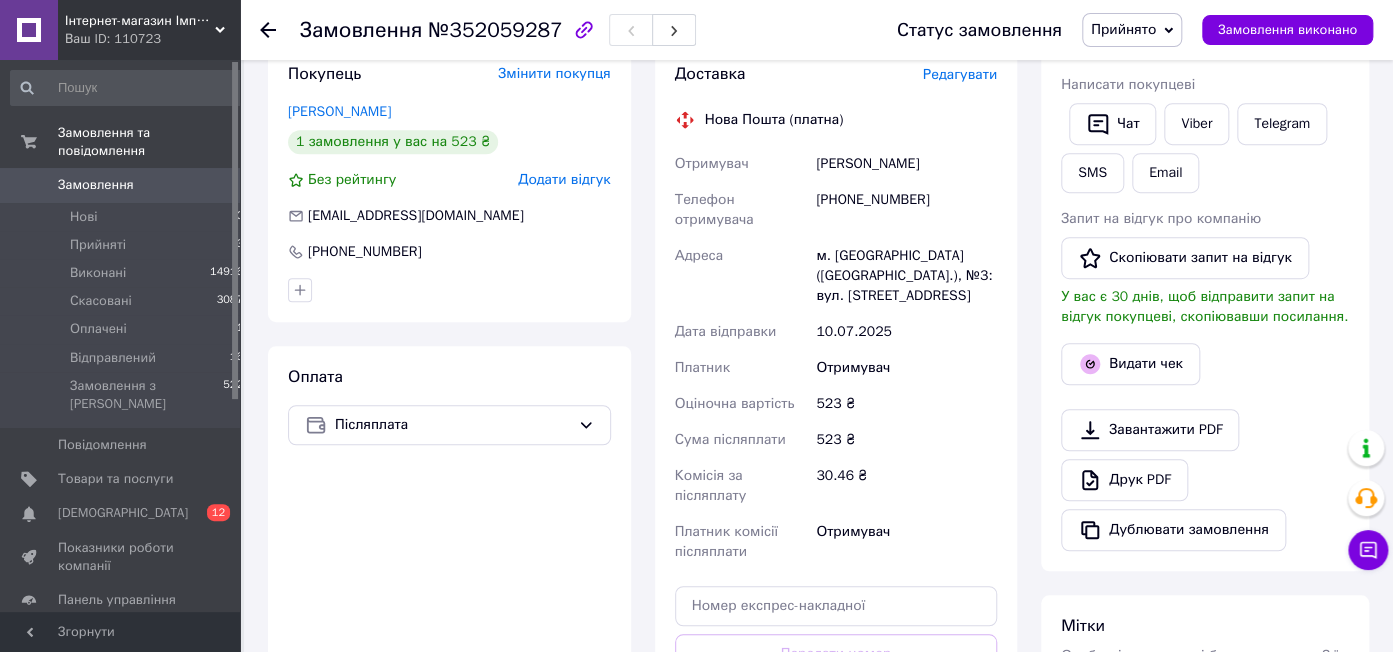 scroll, scrollTop: 422, scrollLeft: 0, axis: vertical 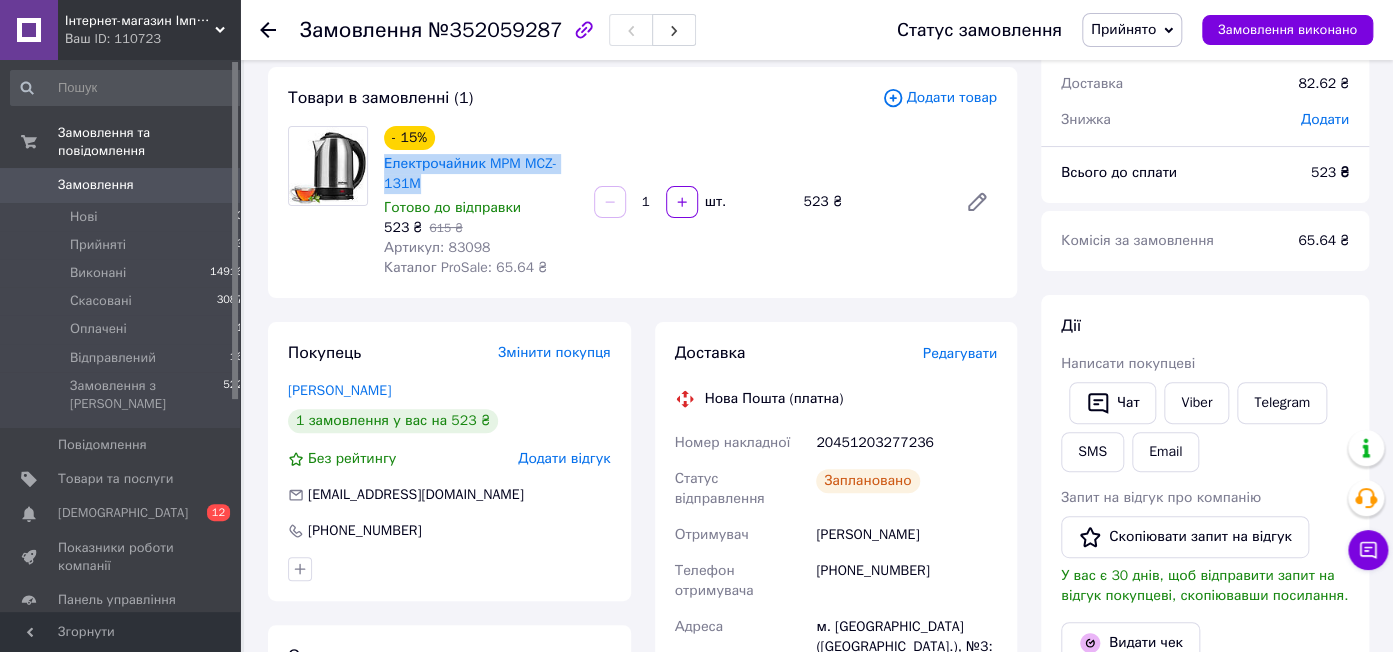 drag, startPoint x: 463, startPoint y: 185, endPoint x: 383, endPoint y: 164, distance: 82.710335 